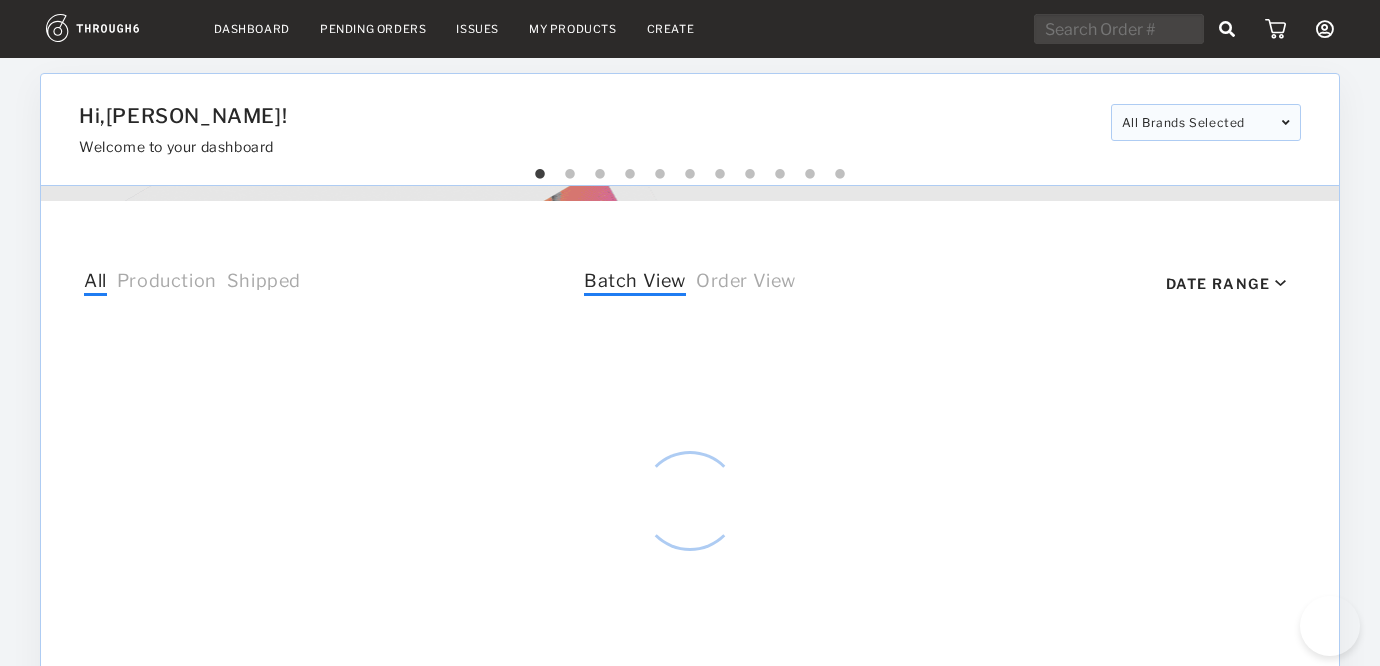 select on "6" 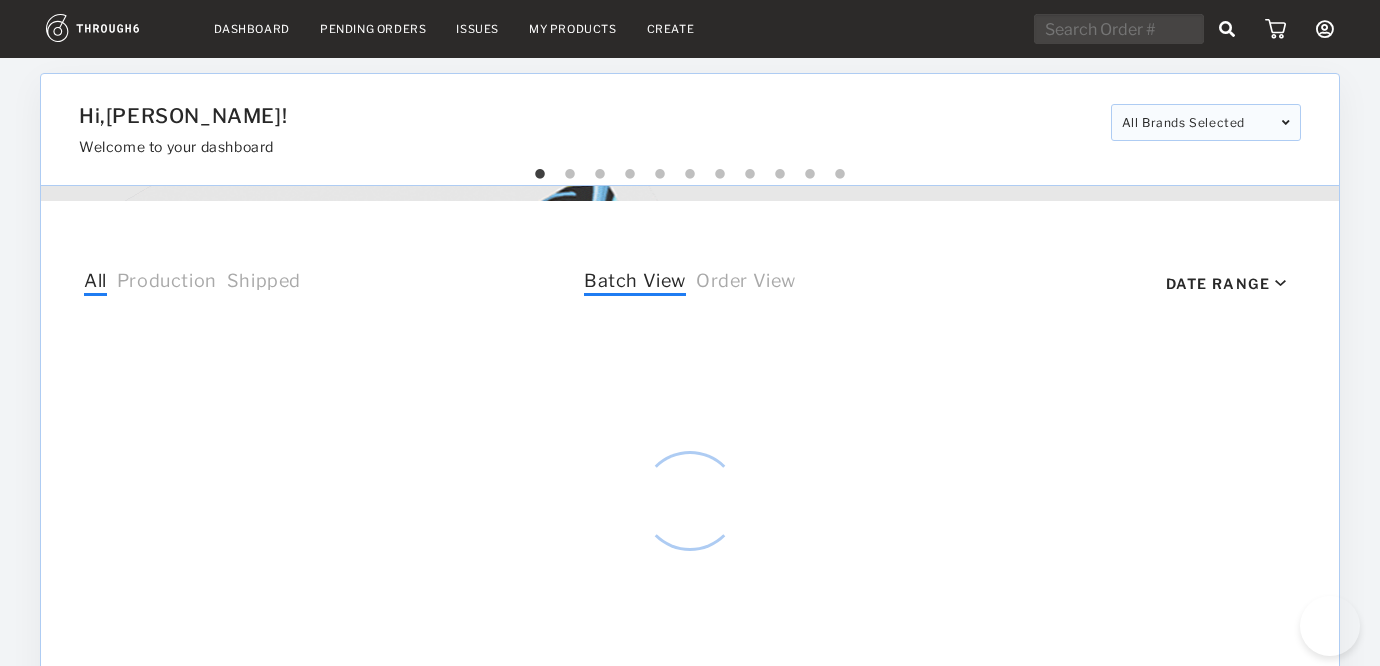 select on "2025" 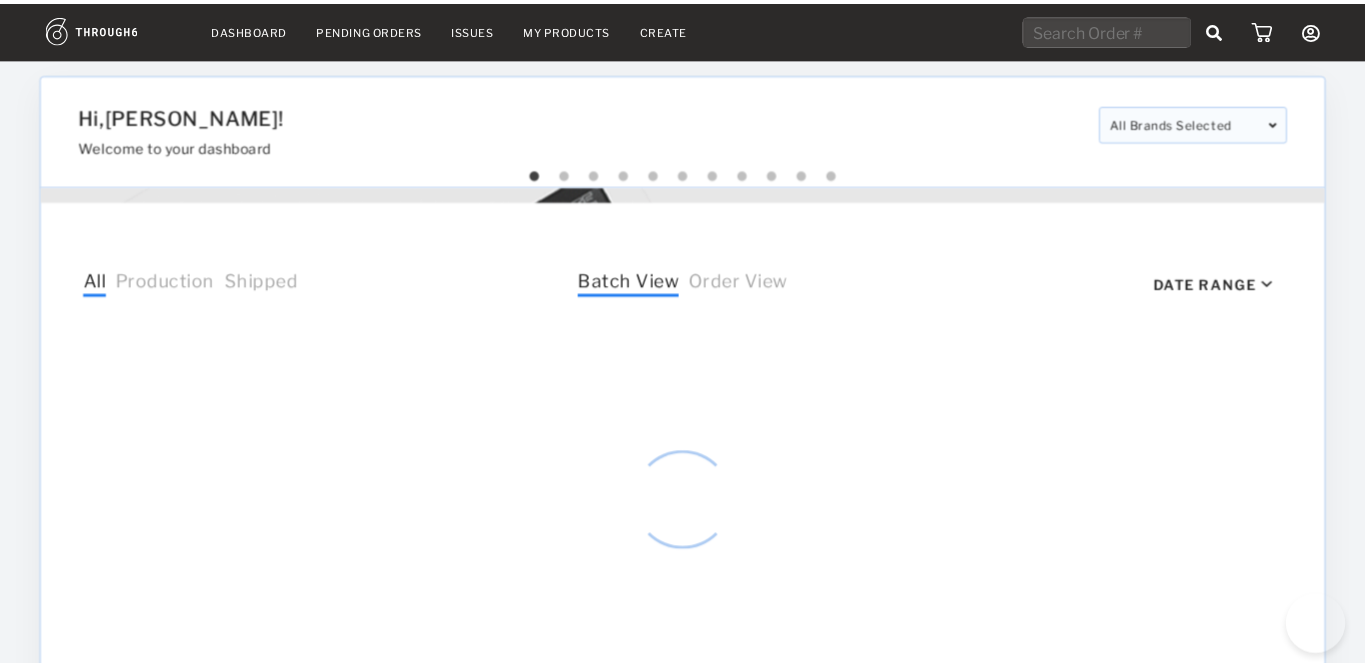scroll, scrollTop: 0, scrollLeft: 0, axis: both 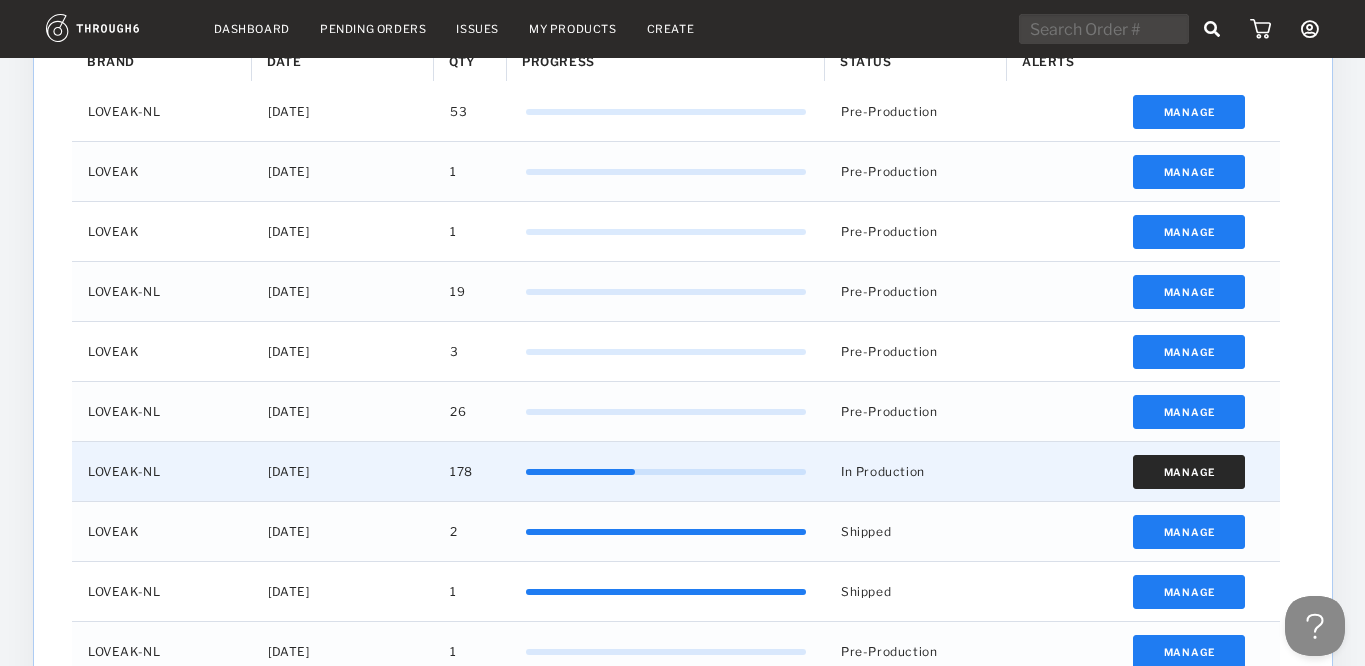 click on "Manage" at bounding box center [1188, 472] 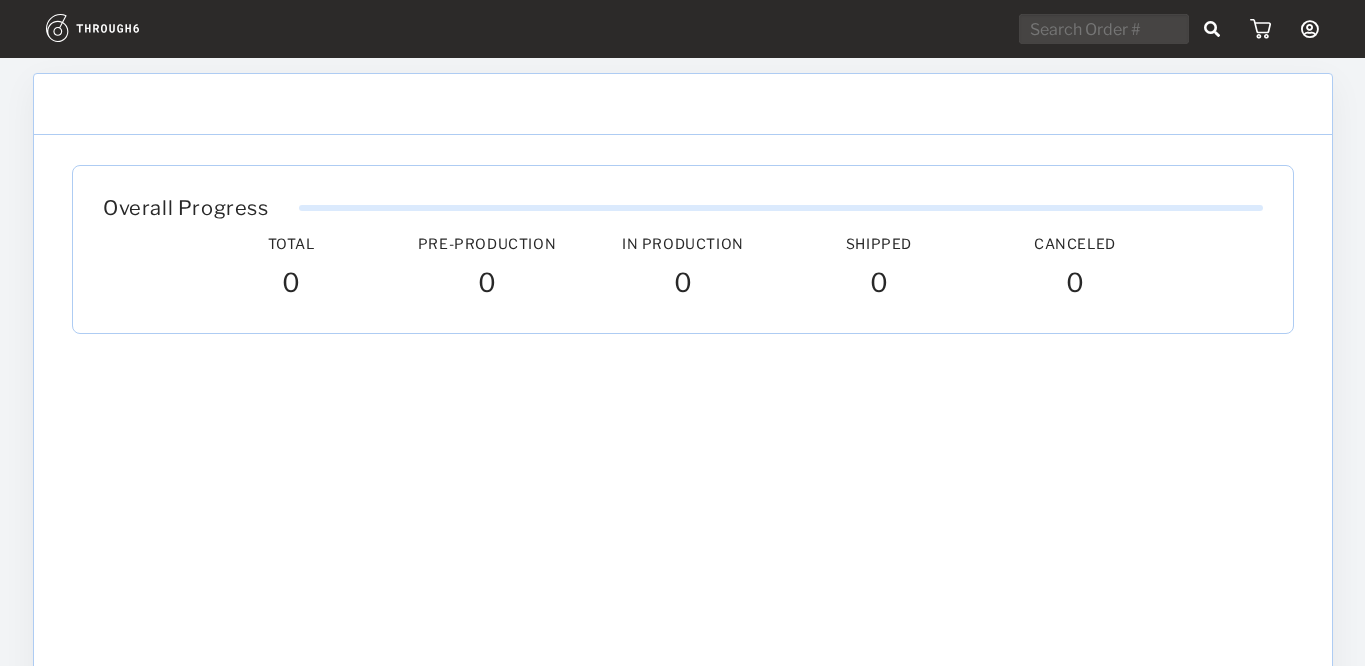 scroll, scrollTop: 0, scrollLeft: 0, axis: both 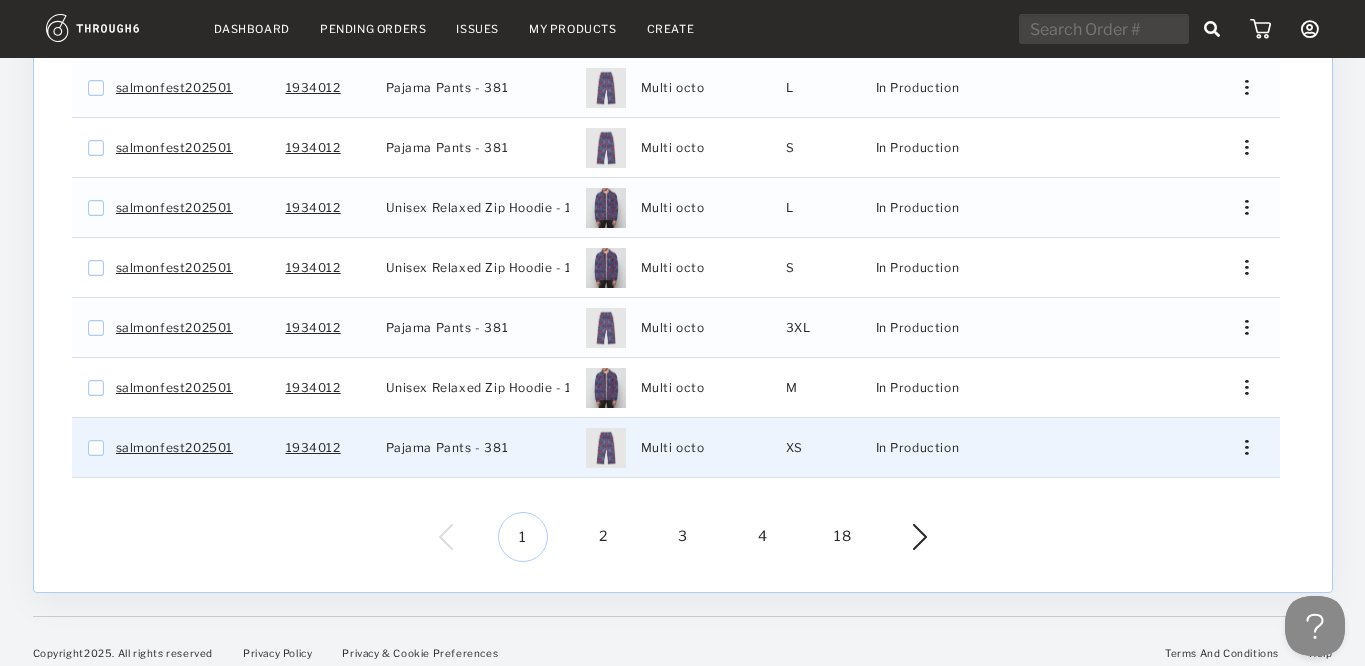click on "Edit Shipping Edit Size Reorder View History View Product" at bounding box center [1240, 447] 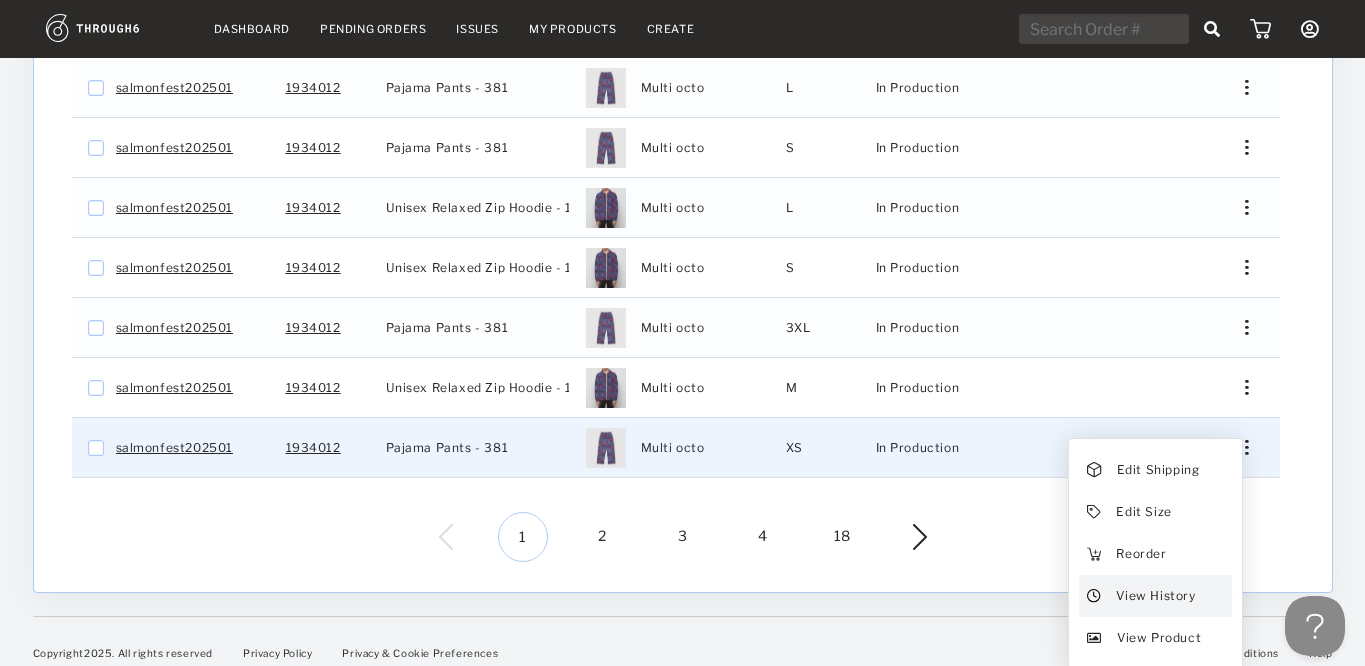click on "View History" at bounding box center [1155, 596] 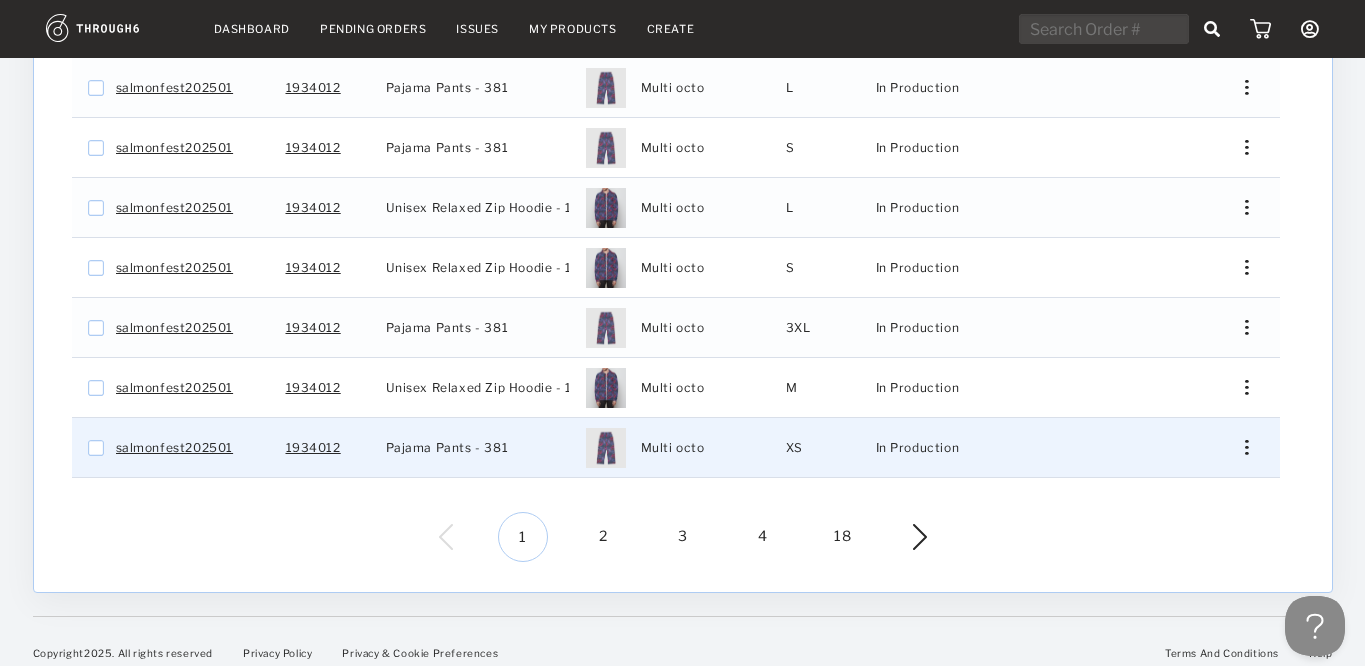 click at bounding box center [1246, 447] 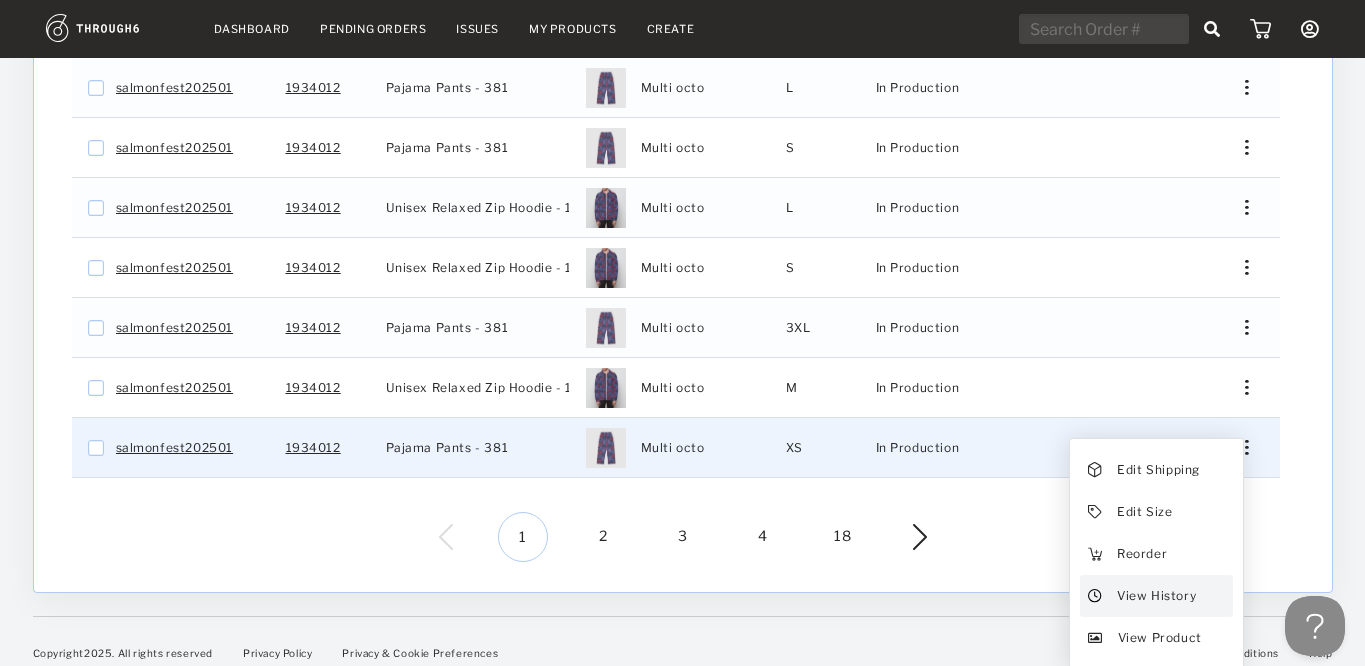 click on "View History" at bounding box center [1155, 596] 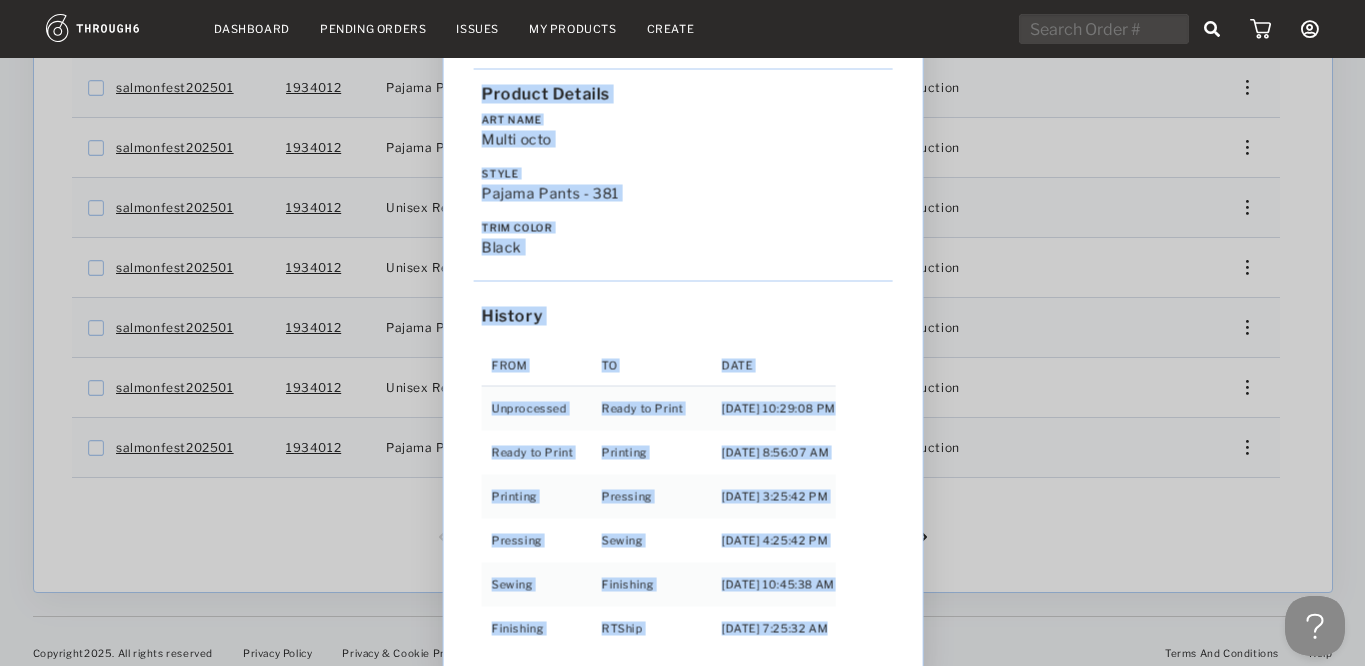 click on "Love from Alaska - No Label   06/19/25 Order  salmonfest202501 Product Details Art Name Multi octo Style Pajama Pants - 381 Trim Color black History From To Date Unprocessed Ready to Print 6/19/25 10:29:08 PM Ready to Print Printing 6/27/25 8:56:07 AM Printing Pressing 7/01/25 3:25:42 PM Pressing Sewing 7/01/25 4:25:42 PM Sewing Finishing 7/03/25 10:45:38 AM Finishing RTShip 7/04/25 7:25:32 AM" at bounding box center (682, 333) 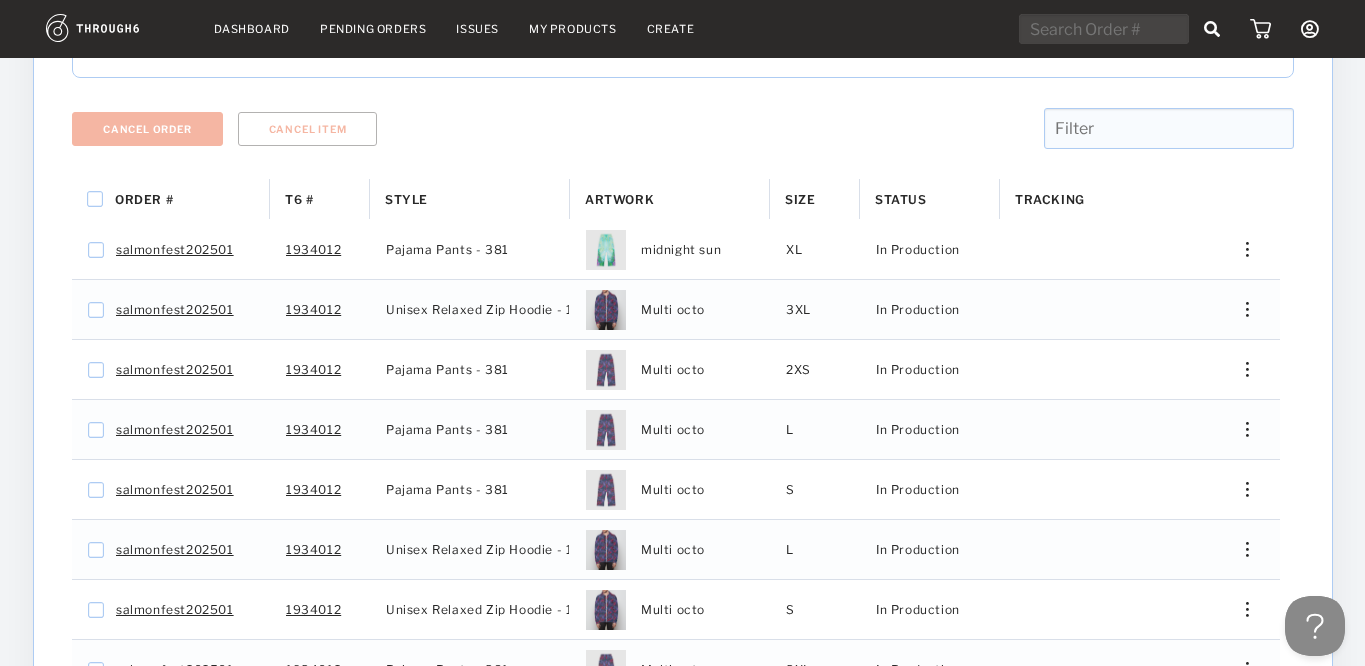 scroll, scrollTop: 112, scrollLeft: 0, axis: vertical 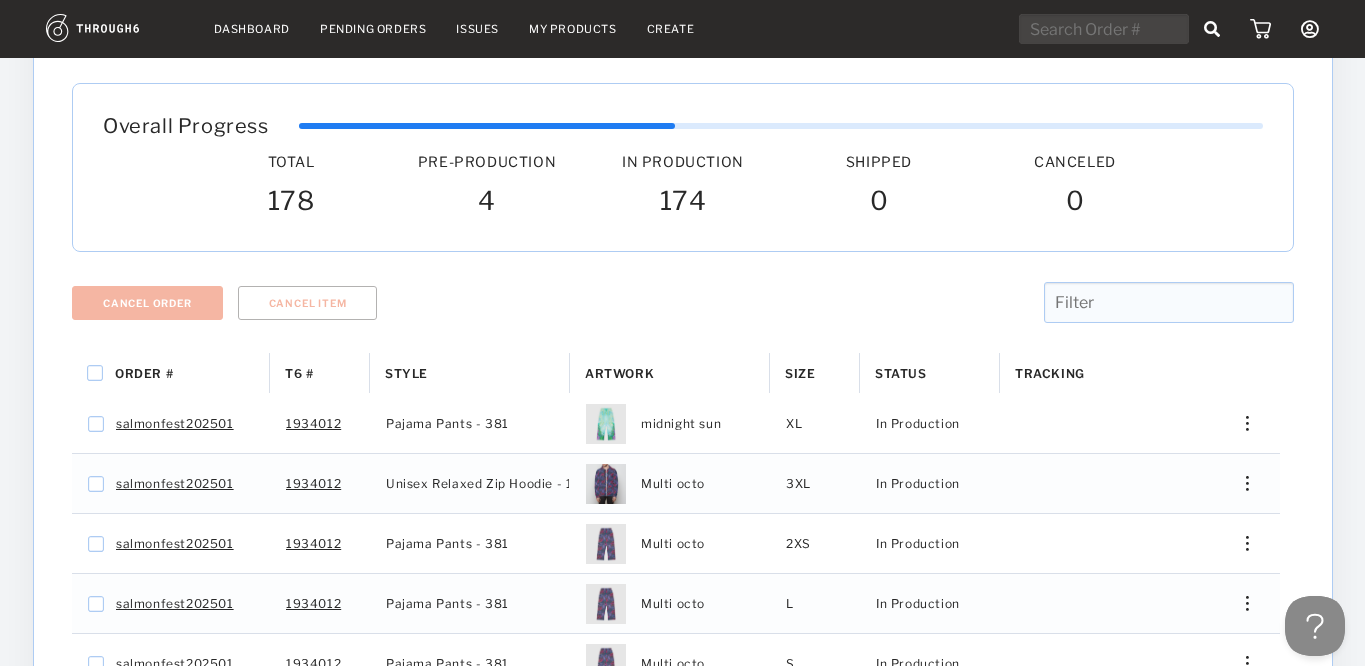 click on "Status" at bounding box center [901, 373] 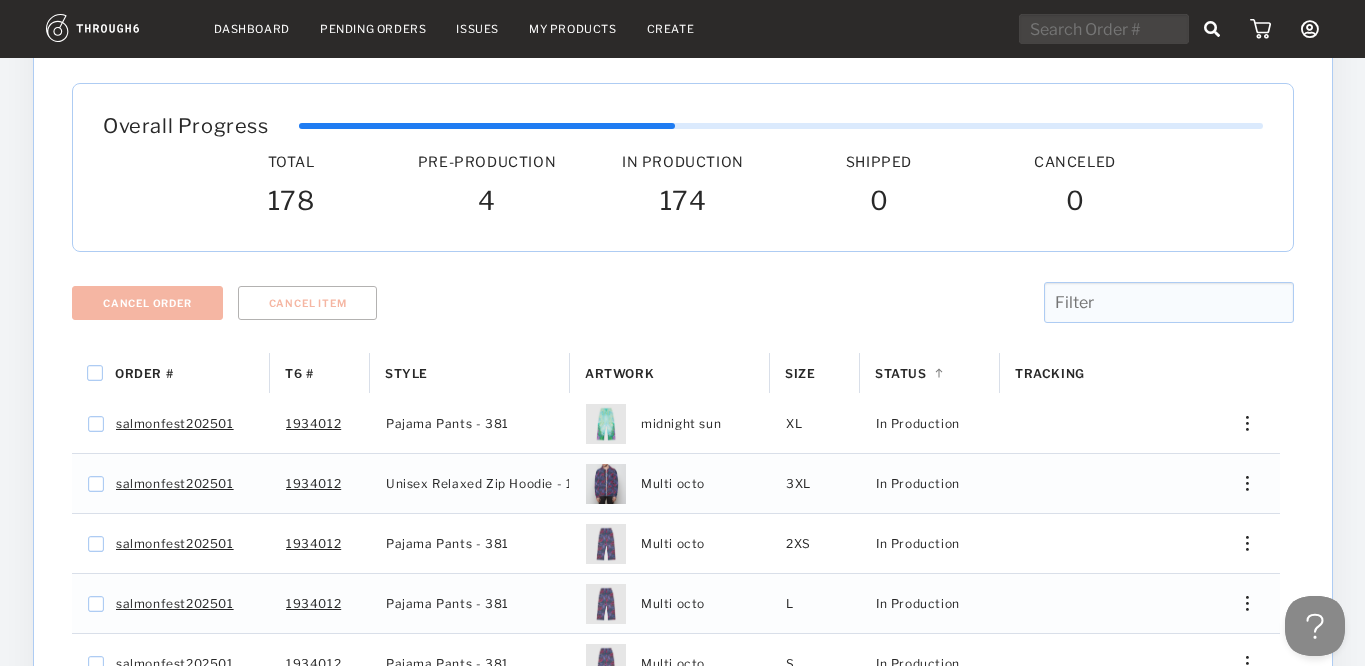click on "Status" at bounding box center [901, 373] 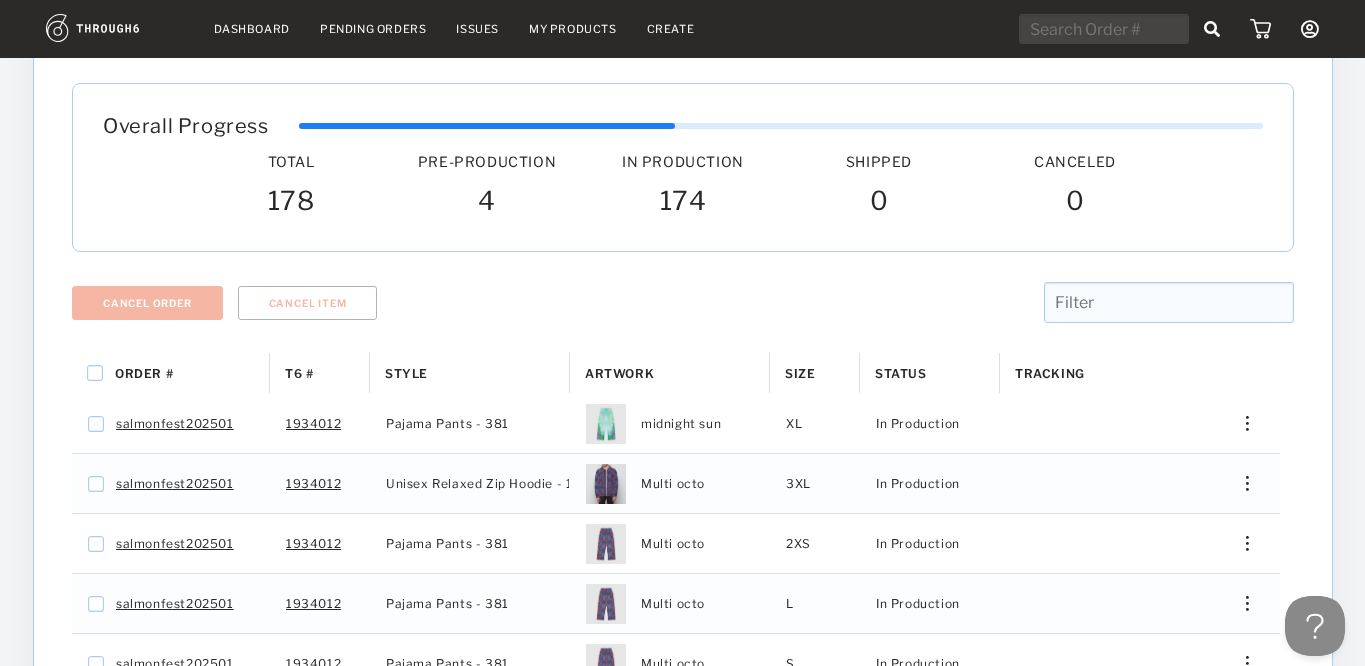 click on "Status" at bounding box center (901, 373) 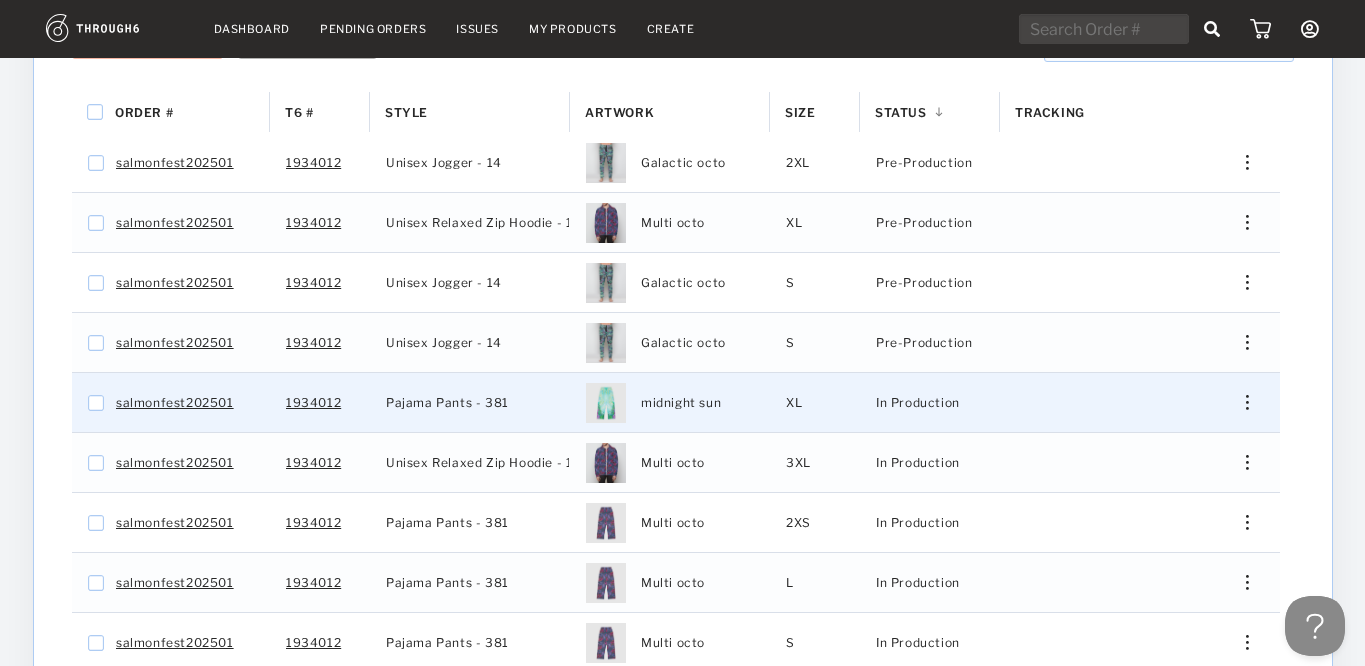 scroll, scrollTop: 404, scrollLeft: 0, axis: vertical 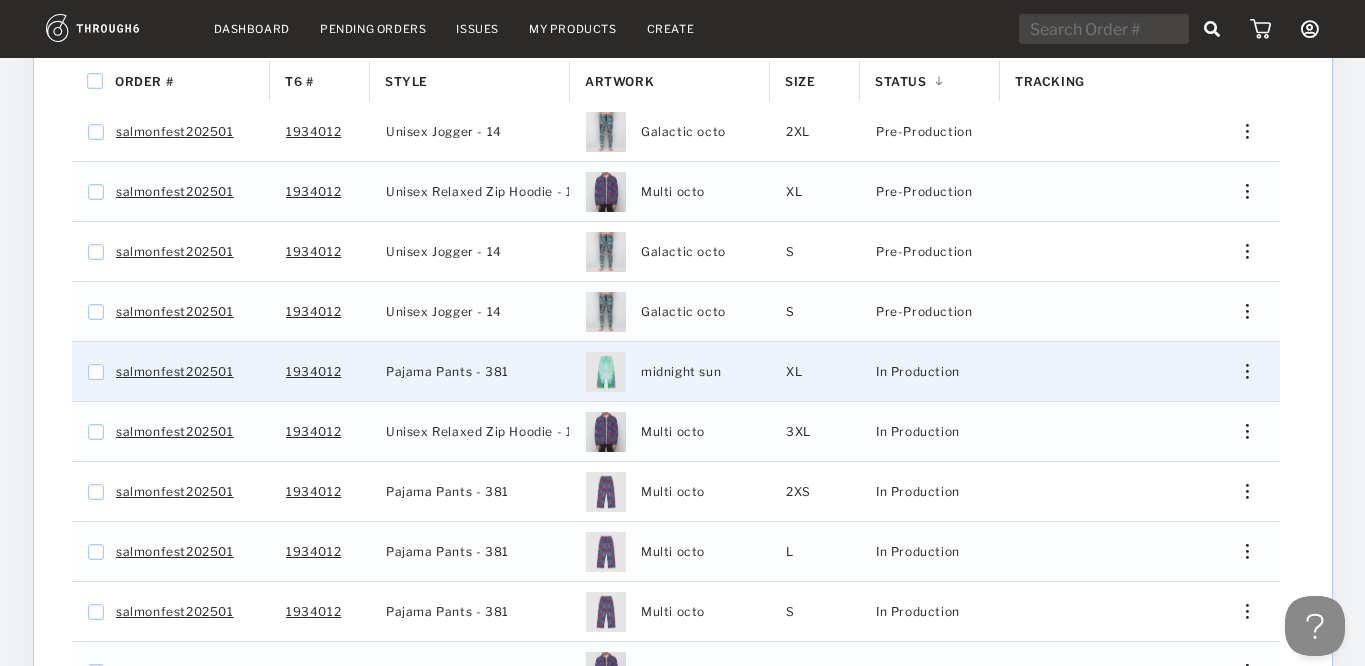 click at bounding box center [1239, 371] 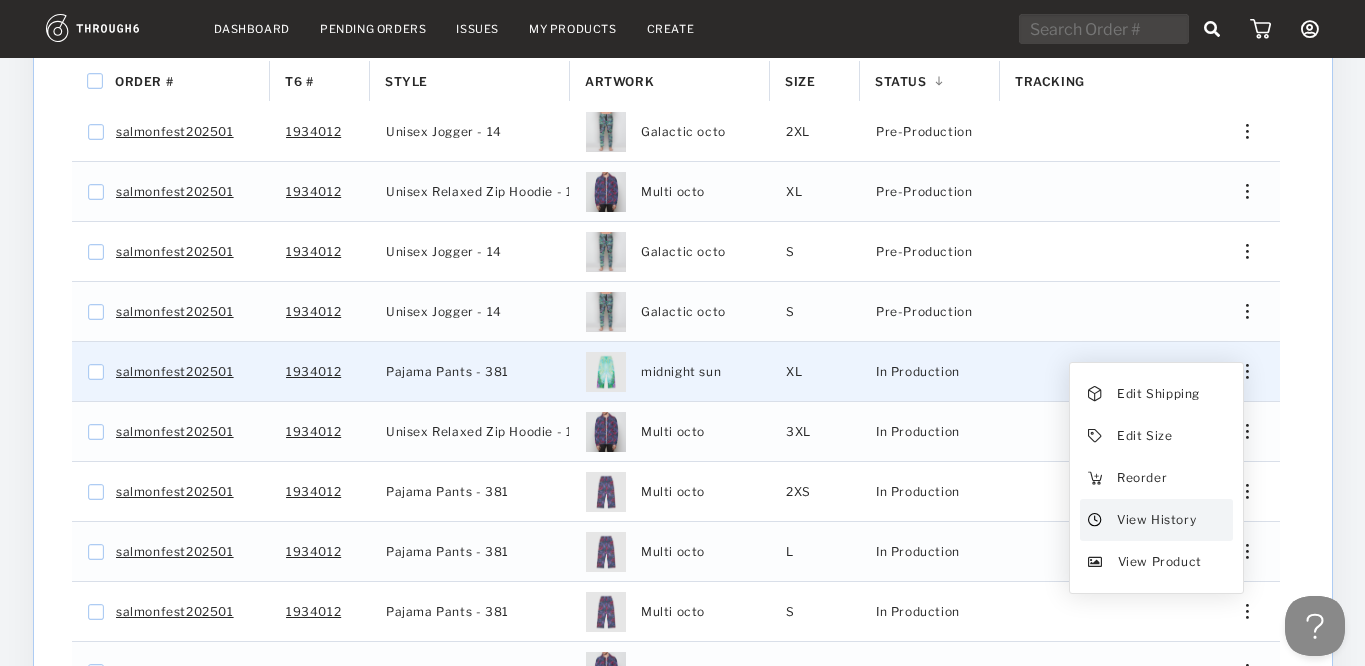 click on "View History" at bounding box center (1155, 520) 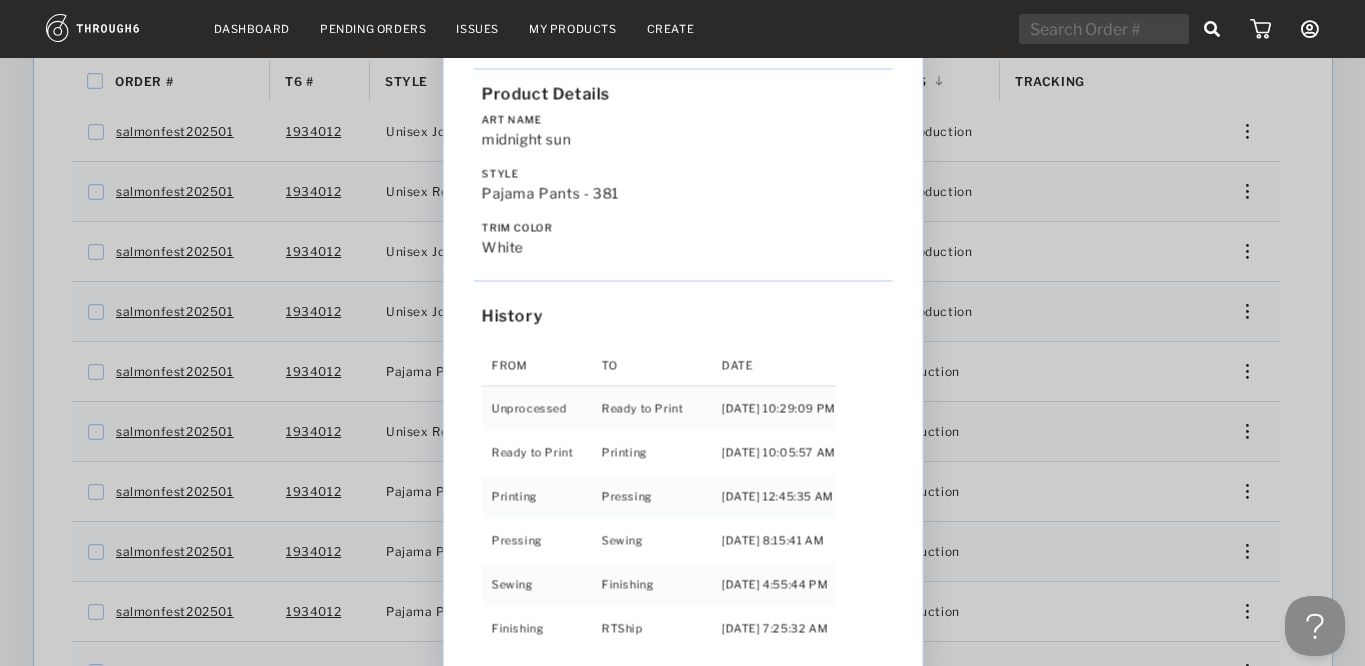 click on "Love from Alaska - No Label   06/19/25 Order  salmonfest202501 Product Details Art Name midnight sun Style Pajama Pants - 381 Trim Color white History From To Date Unprocessed Ready to Print 6/19/25 10:29:09 PM Ready to Print Printing 6/27/25 10:05:57 AM Printing Pressing 7/02/25 12:45:35 AM Pressing Sewing 7/02/25 8:15:41 AM Sewing Finishing 7/02/25 4:55:44 PM Finishing RTShip 7/04/25 7:25:32 AM" at bounding box center [682, 333] 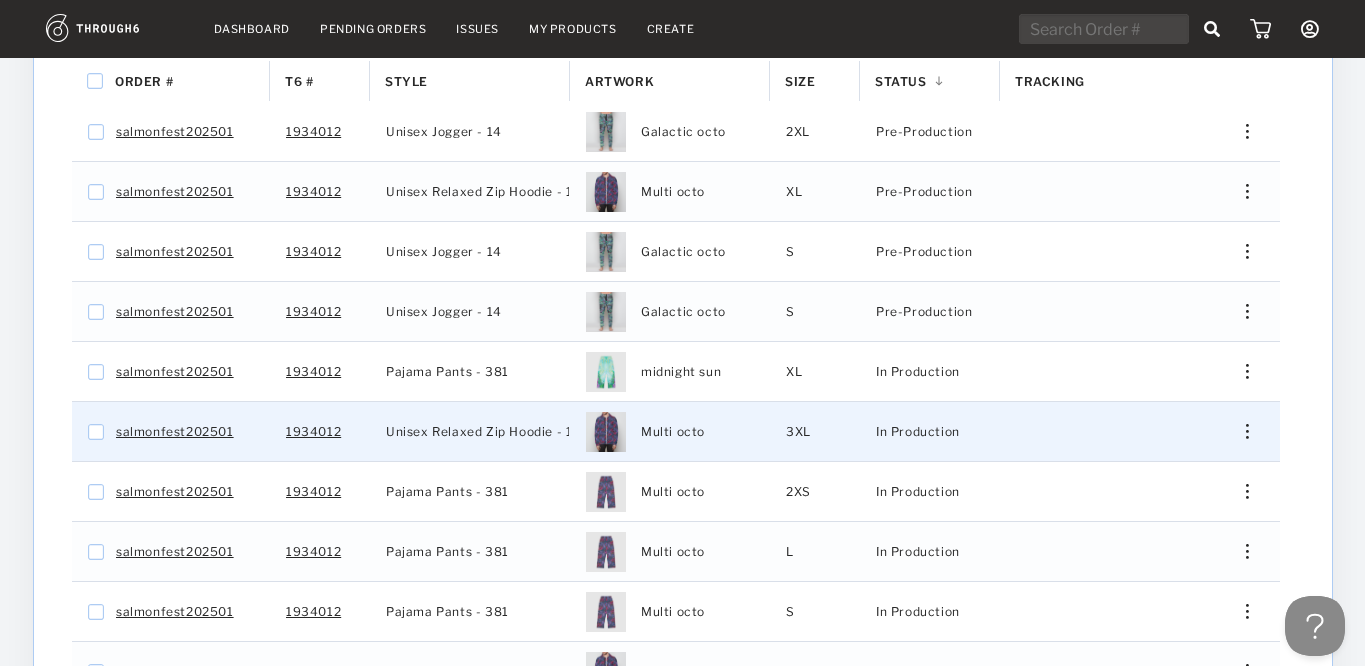 click on "Edit Shipping Edit Size Reorder View History View Product" at bounding box center [1240, 431] 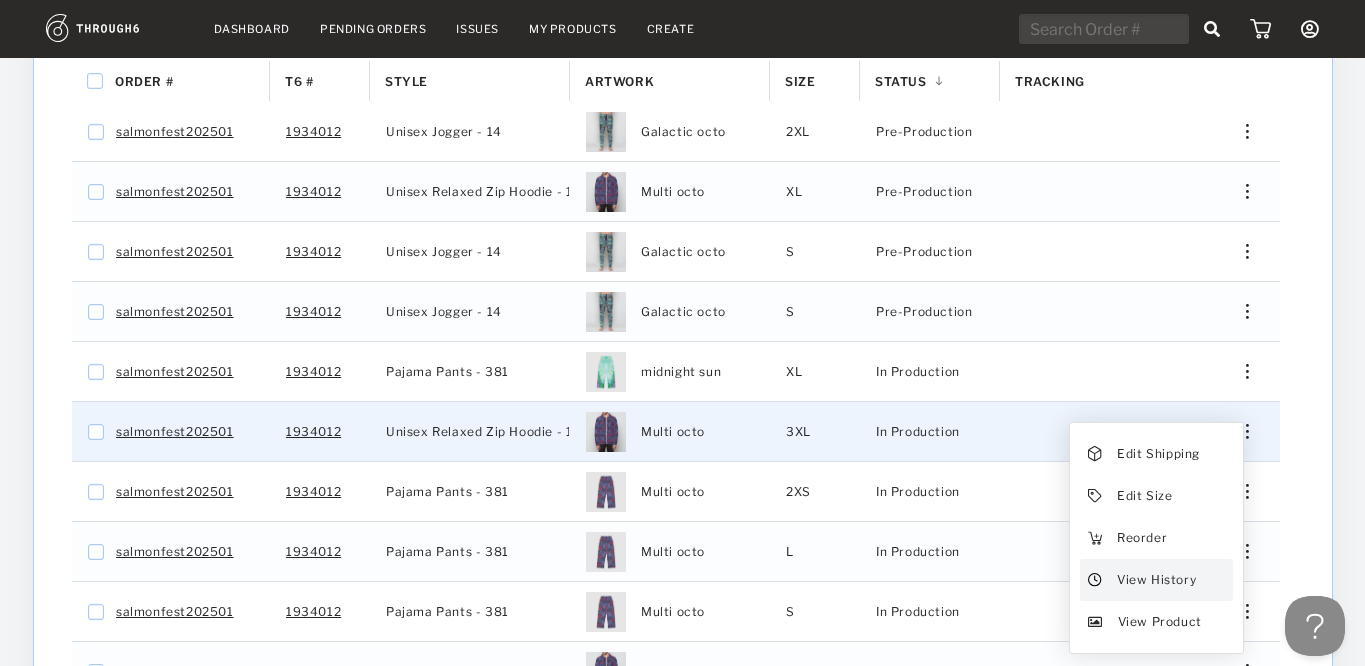 click on "View History" at bounding box center (1155, 580) 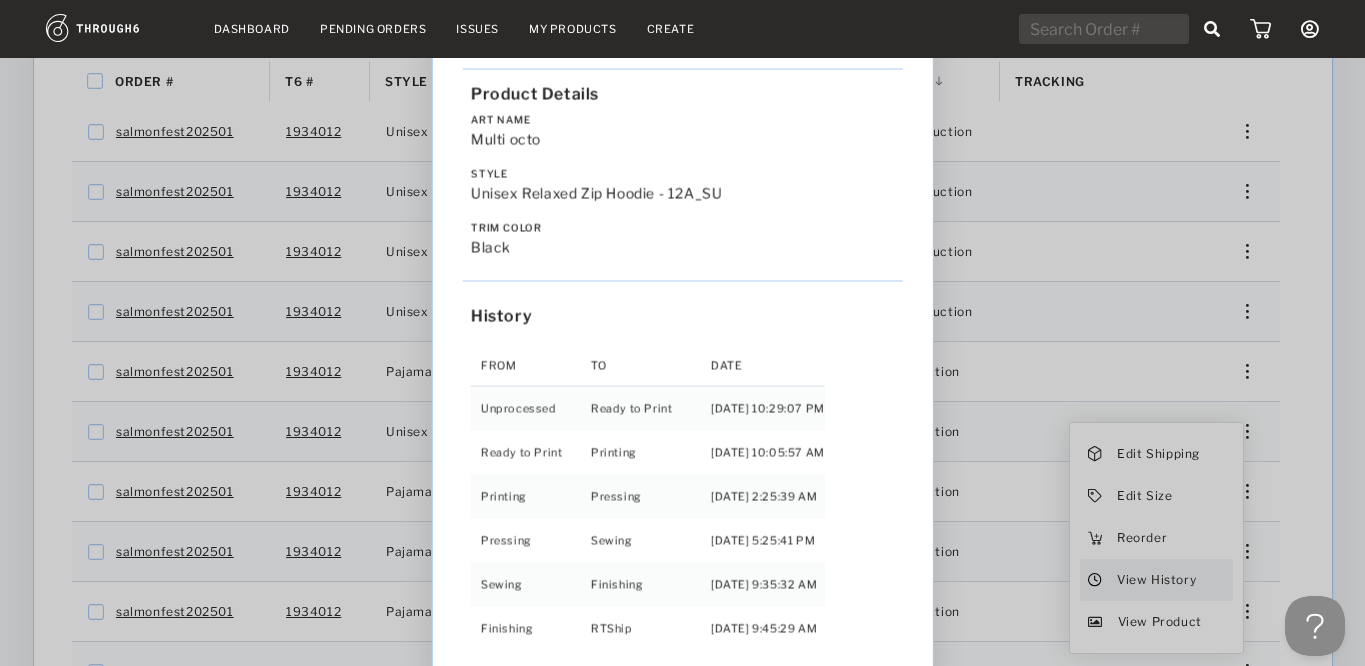 click on "Love from Alaska - No Label   06/19/25 Order  salmonfest202501 Product Details Art Name Multi octo Style Unisex Relaxed Zip Hoodie - 12A_SU Trim Color black History From To Date Unprocessed Ready to Print 6/19/25 10:29:07 PM Ready to Print Printing 6/27/25 10:05:57 AM Printing Pressing 7/01/25 2:25:39 AM Pressing Sewing 7/01/25 5:25:41 PM Sewing Finishing 7/03/25 9:35:32 AM Finishing RTShip 7/04/25 9:45:29 AM" at bounding box center (682, 333) 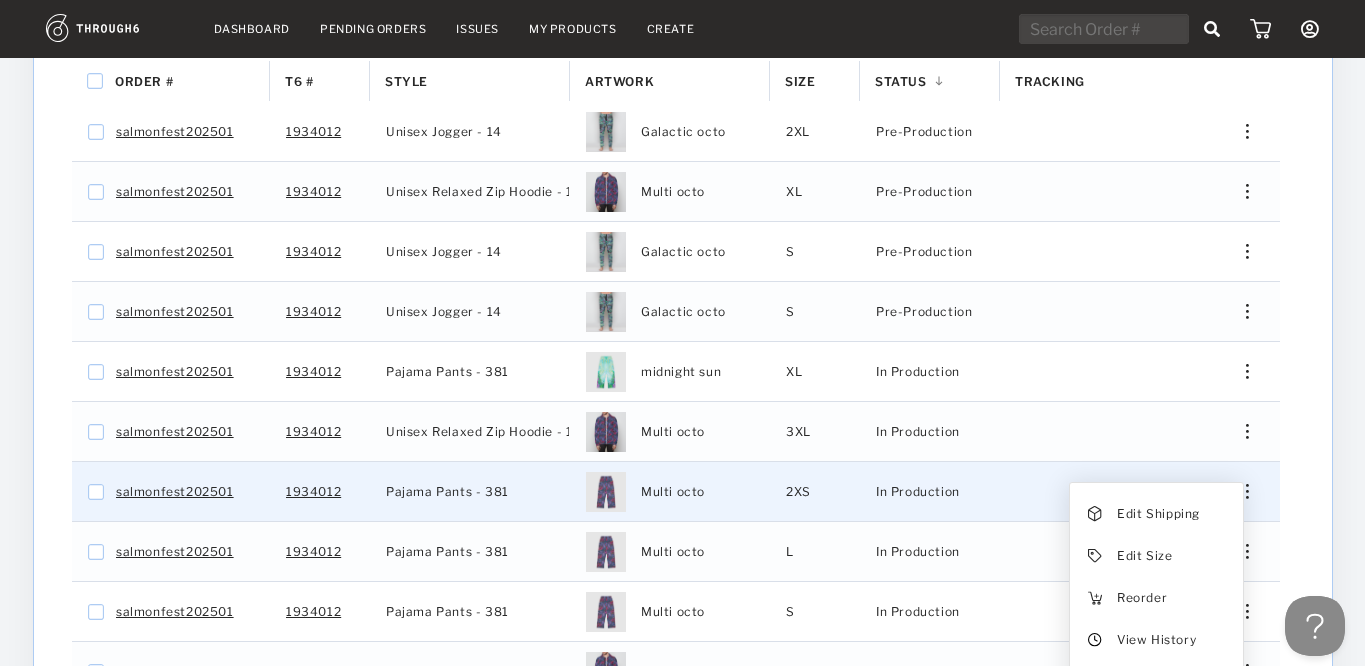 click at bounding box center (1239, 491) 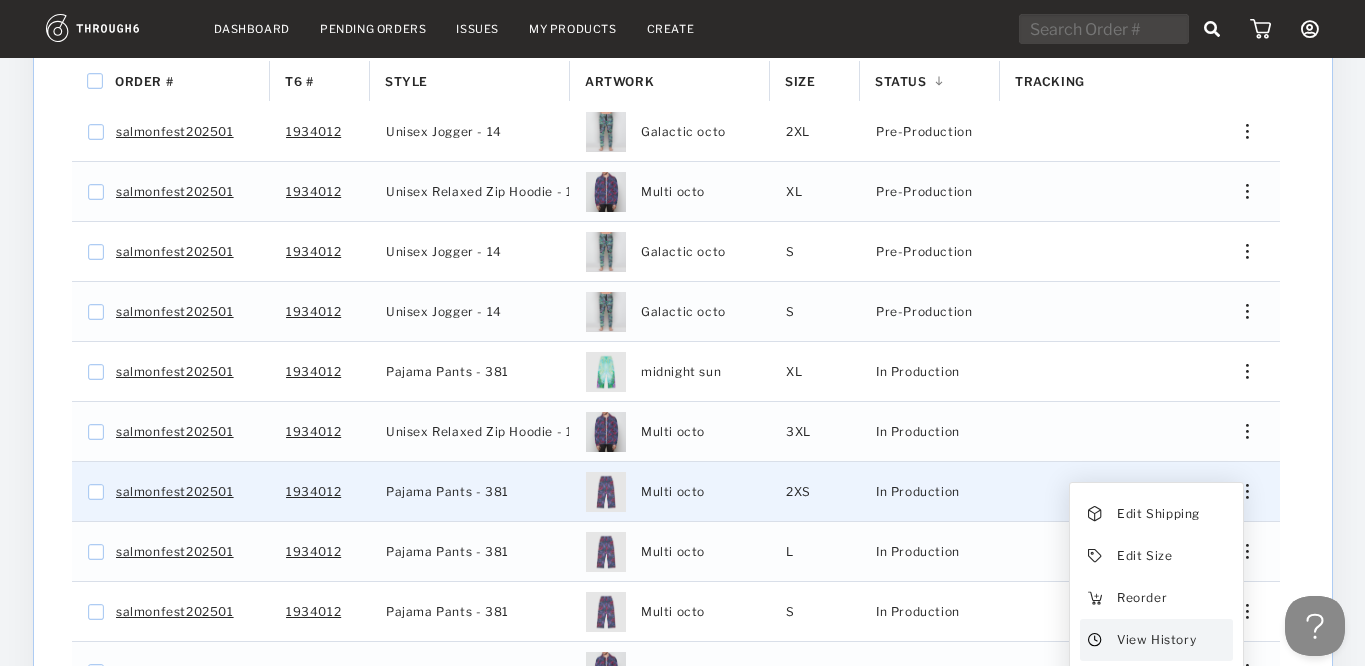 click on "View History" at bounding box center [1155, 640] 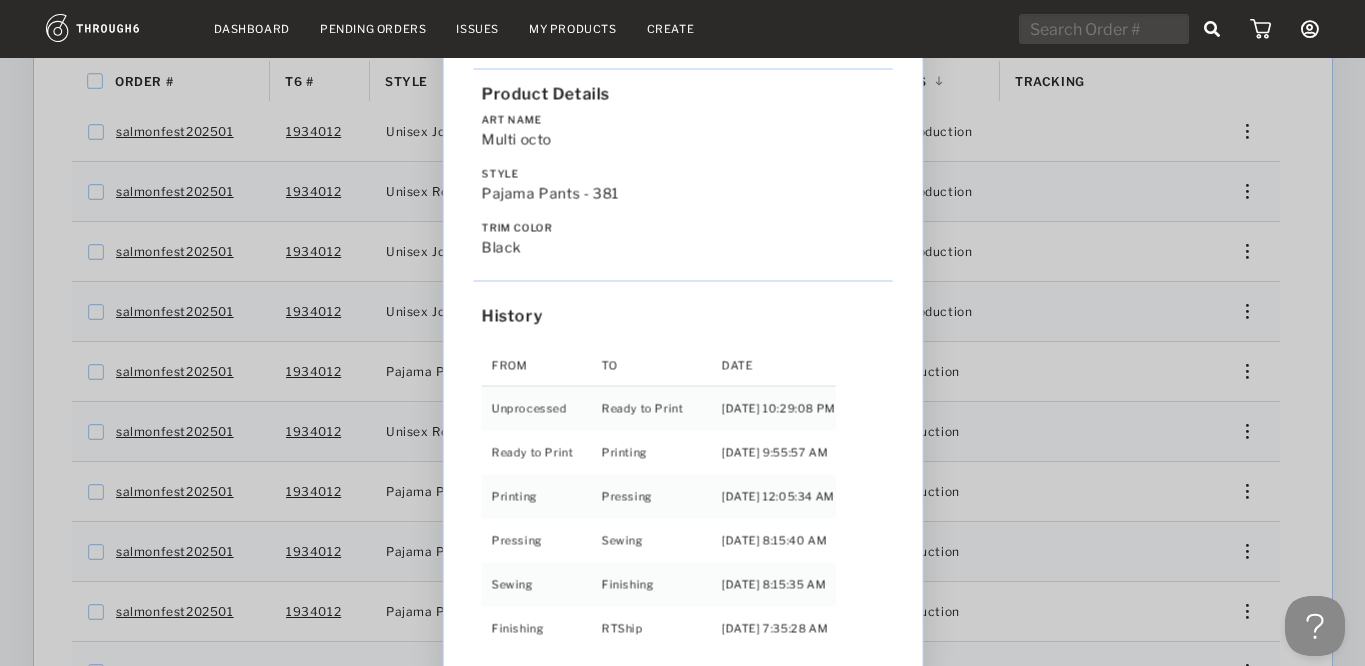click on "Love from Alaska - No Label   06/19/25 Order  salmonfest202501 Product Details Art Name Multi octo Style Pajama Pants - 381 Trim Color black History From To Date Unprocessed Ready to Print 6/19/25 10:29:08 PM Ready to Print Printing 6/27/25 9:55:57 AM Printing Pressing 7/02/25 12:05:34 AM Pressing Sewing 7/02/25 8:15:40 AM Sewing Finishing 7/03/25 8:15:35 AM Finishing RTShip 7/04/25 7:35:28 AM" at bounding box center (682, 333) 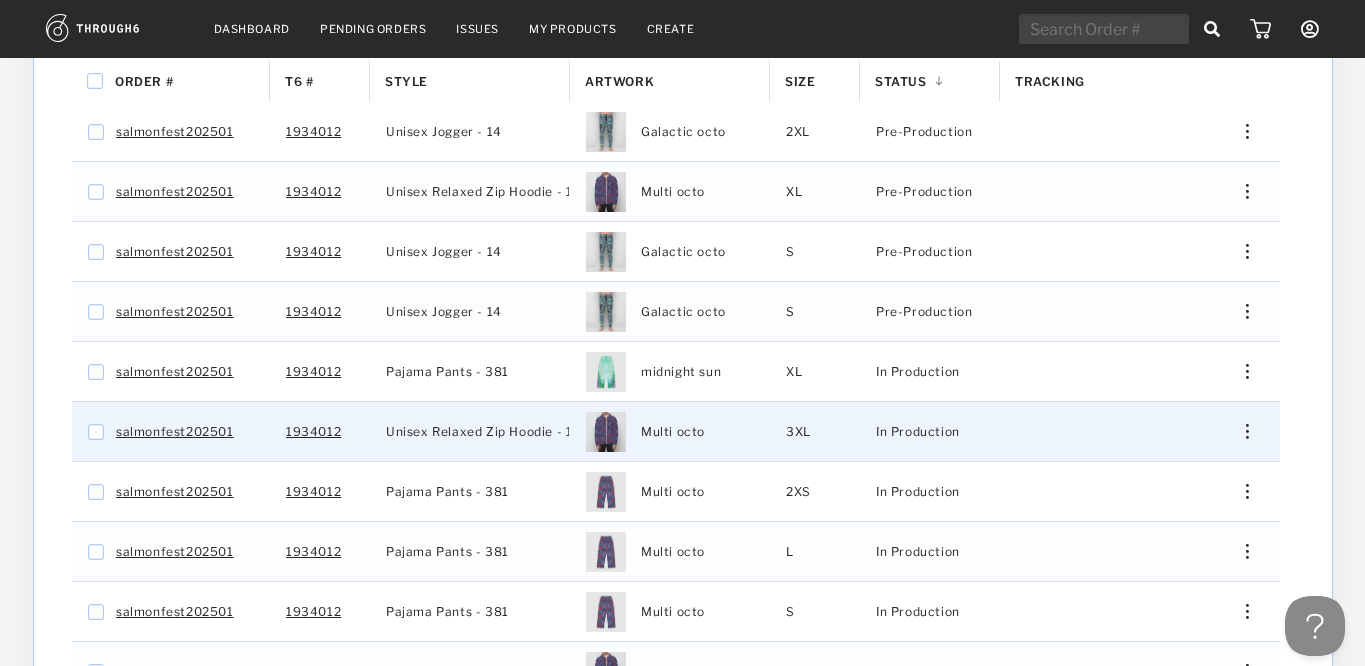 click at bounding box center (1239, 431) 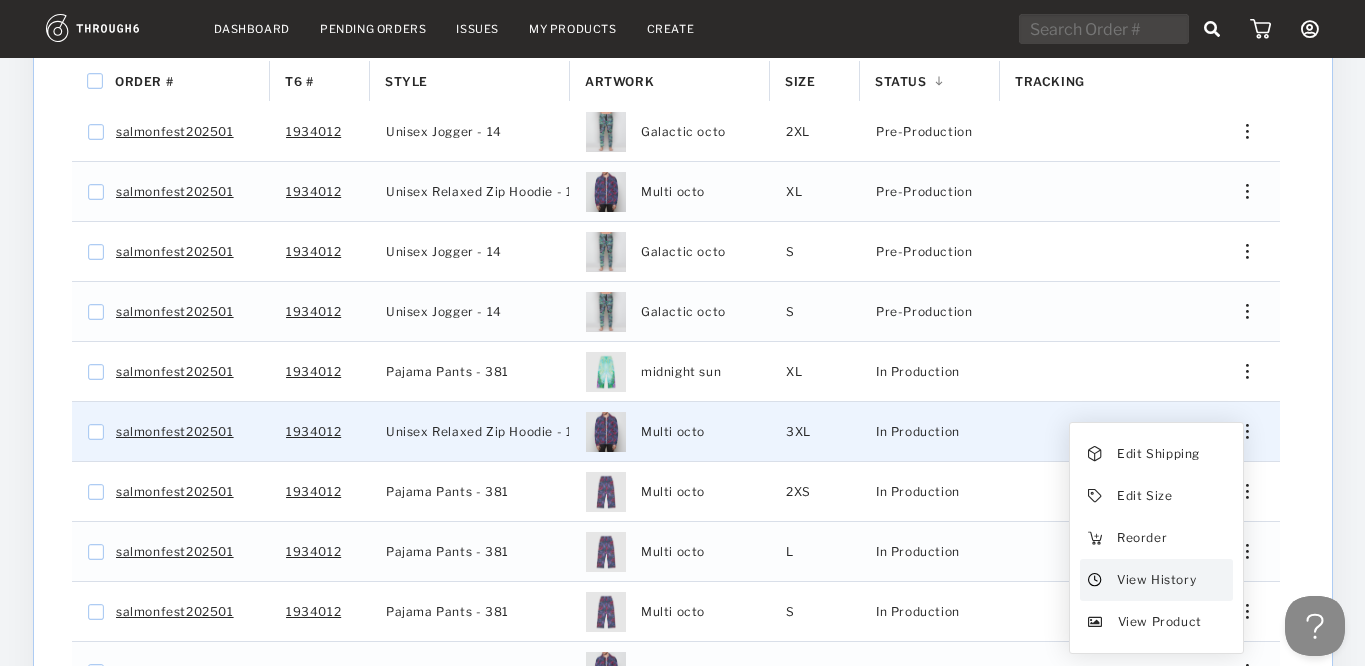 click on "View History" at bounding box center [1155, 580] 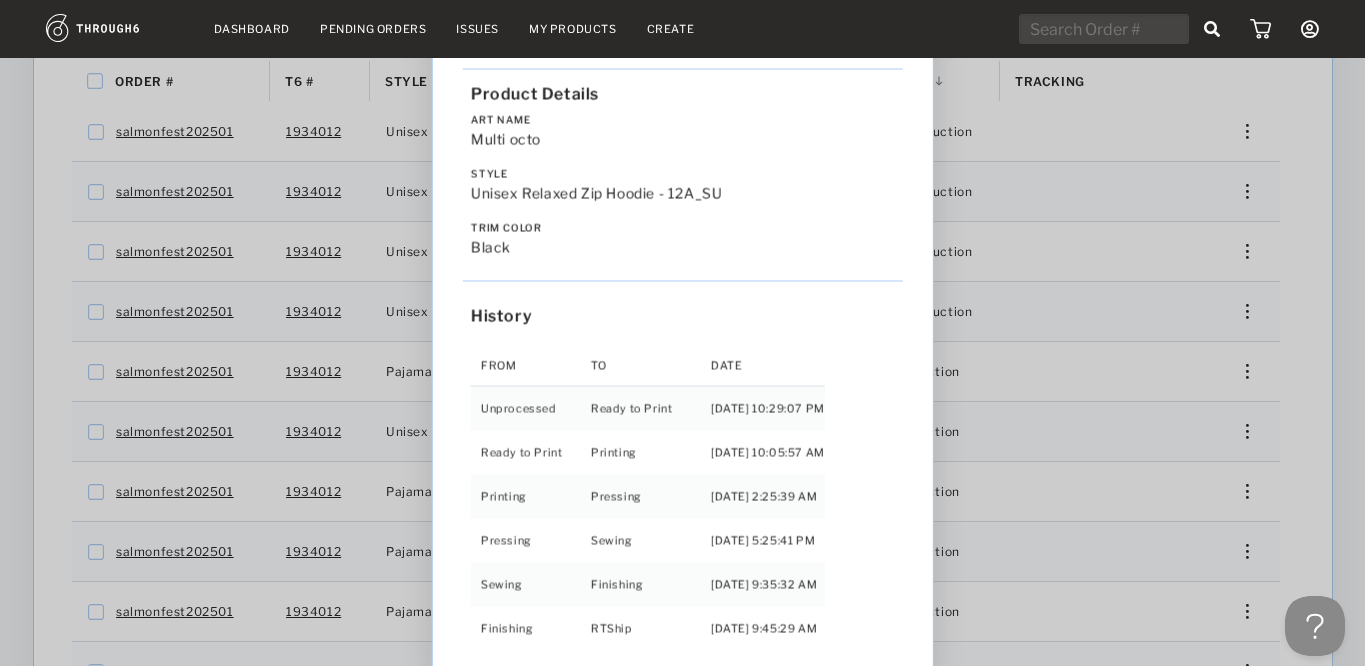 click on "Love from Alaska - No Label   06/19/25 Order  salmonfest202501 Product Details Art Name Multi octo Style Unisex Relaxed Zip Hoodie - 12A_SU Trim Color black History From To Date Unprocessed Ready to Print 6/19/25 10:29:07 PM Ready to Print Printing 6/27/25 10:05:57 AM Printing Pressing 7/01/25 2:25:39 AM Pressing Sewing 7/01/25 5:25:41 PM Sewing Finishing 7/03/25 9:35:32 AM Finishing RTShip 7/04/25 9:45:29 AM" at bounding box center (682, 333) 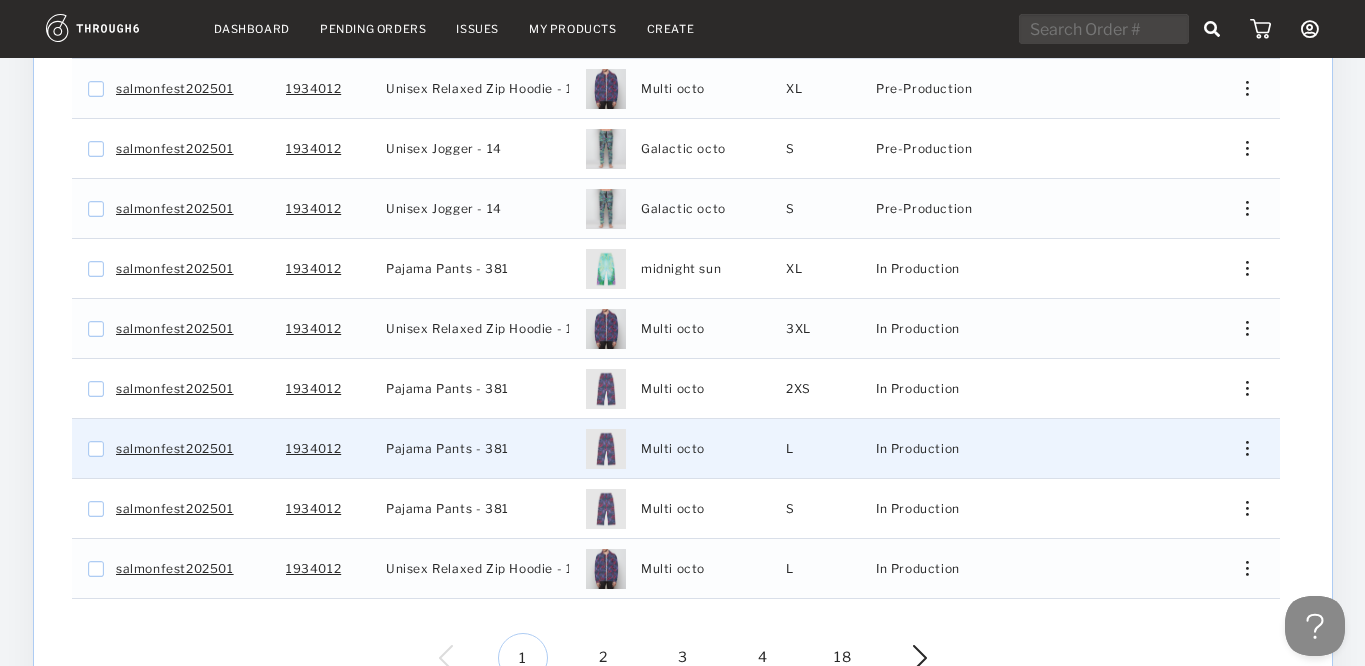scroll, scrollTop: 508, scrollLeft: 0, axis: vertical 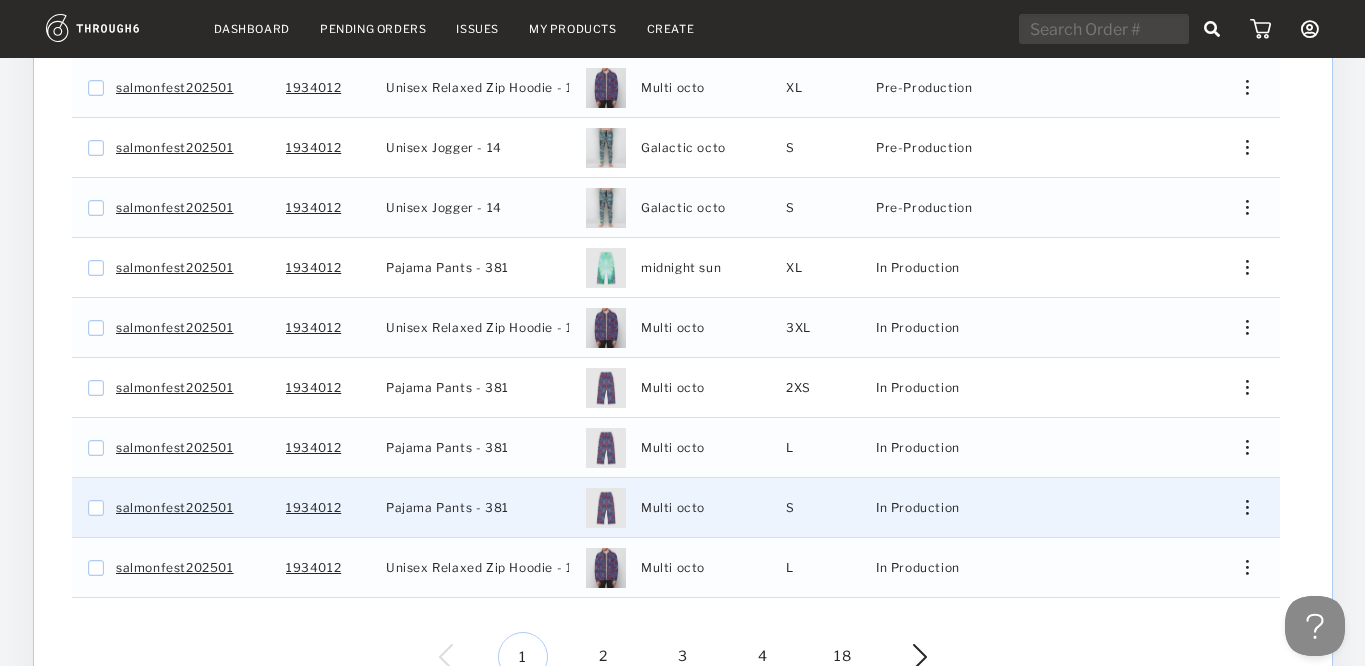 click at bounding box center [1246, 507] 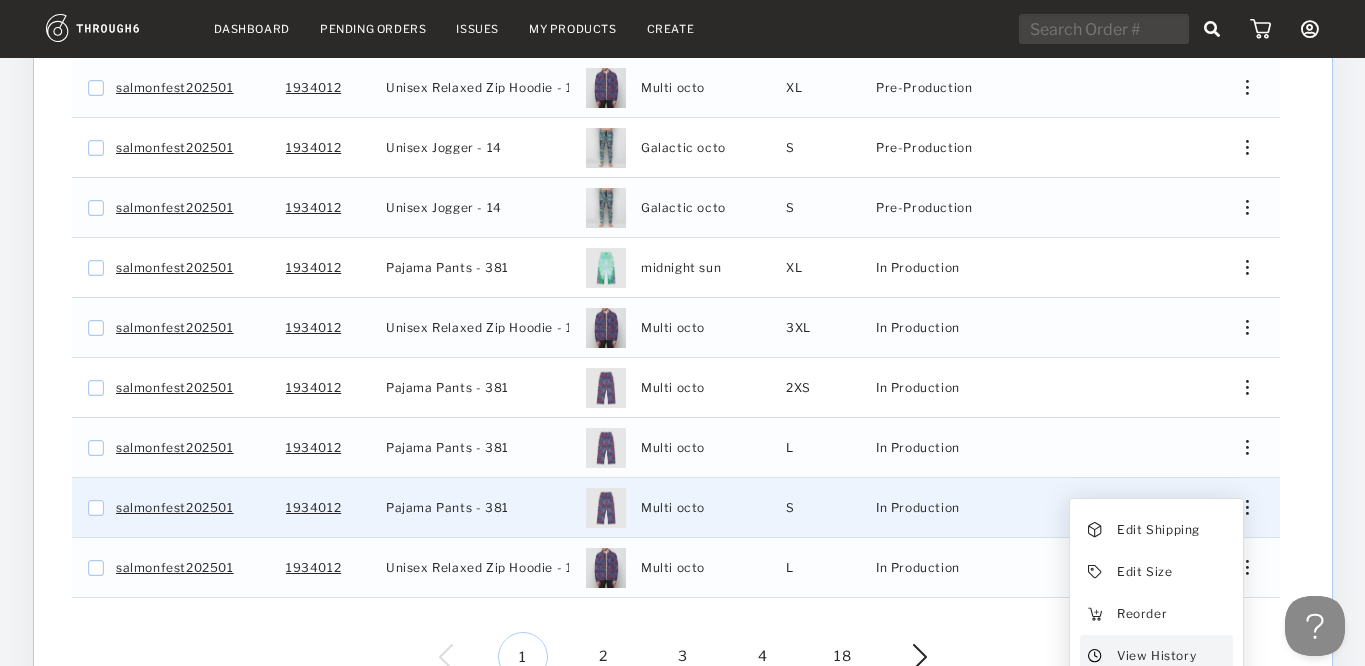 click on "View History" at bounding box center [1155, 656] 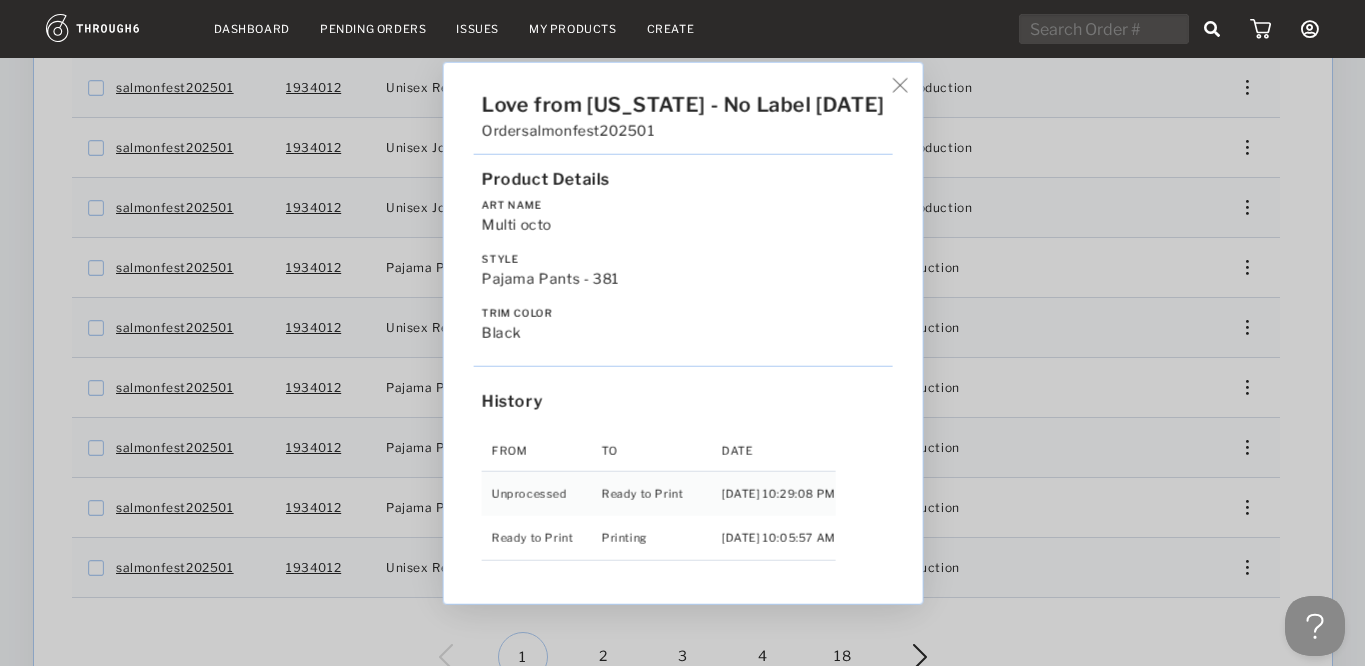 click on "Love from Alaska - No Label   06/19/25 Order  salmonfest202501 Product Details Art Name Multi octo Style Pajama Pants - 381 Trim Color black History From To Date Unprocessed Ready to Print 6/19/25 10:29:08 PM Ready to Print Printing 6/27/25 10:05:57 AM" at bounding box center [682, 333] 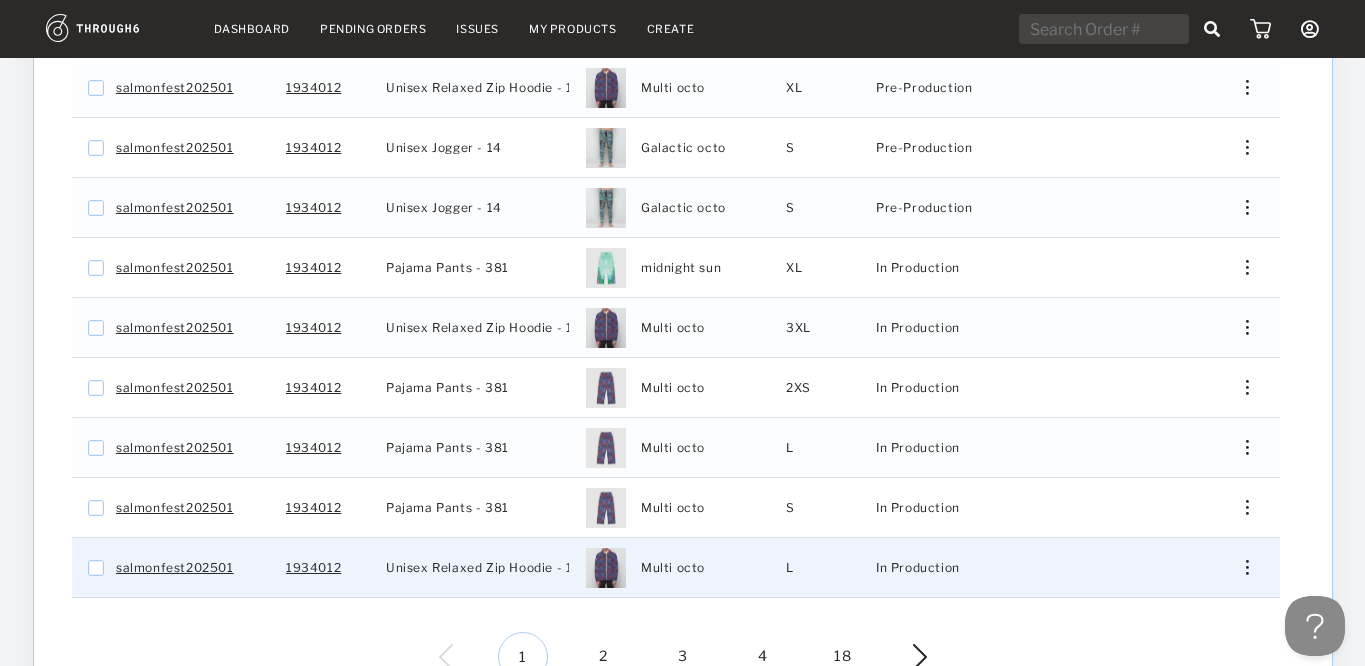 click at bounding box center (1239, 567) 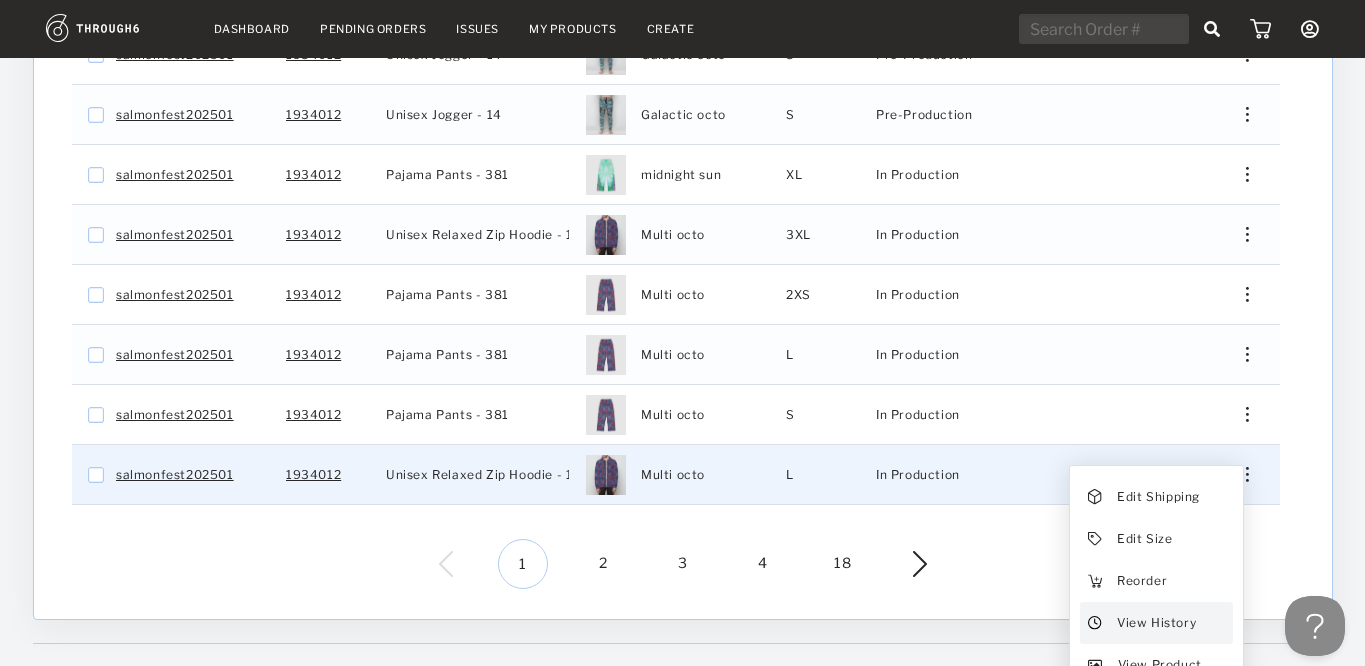 scroll, scrollTop: 602, scrollLeft: 0, axis: vertical 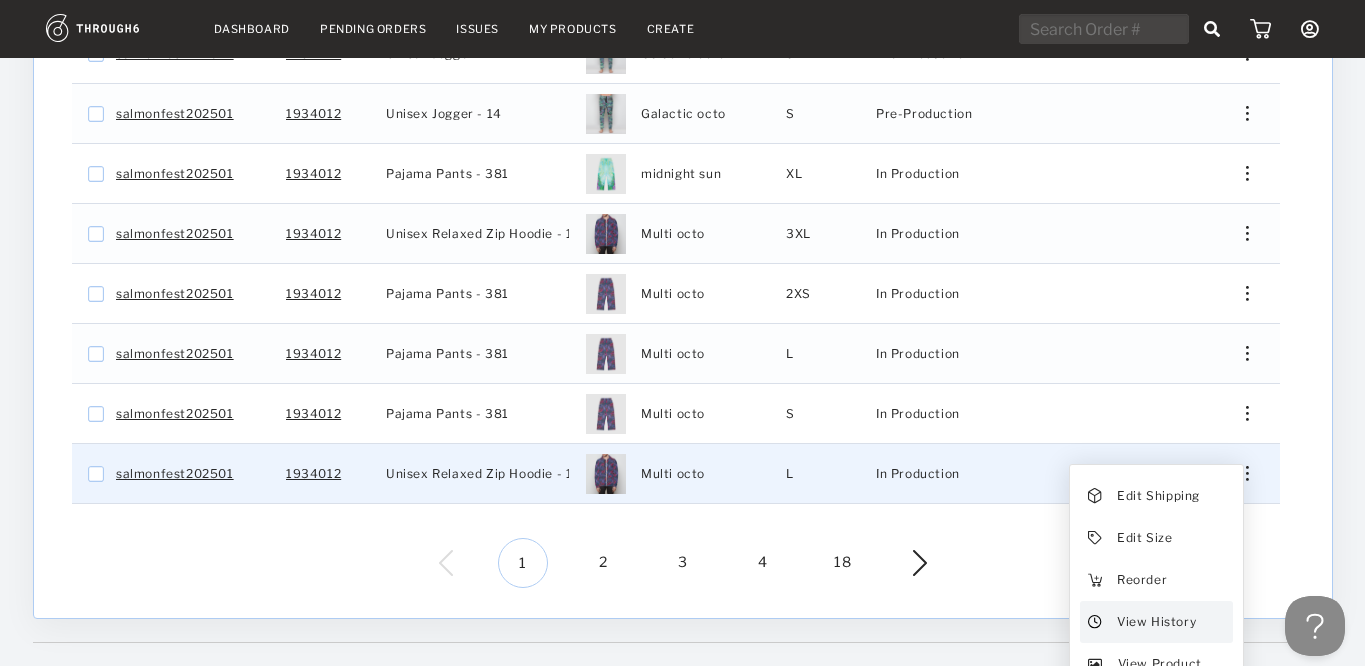 click on "View History" at bounding box center [1155, 622] 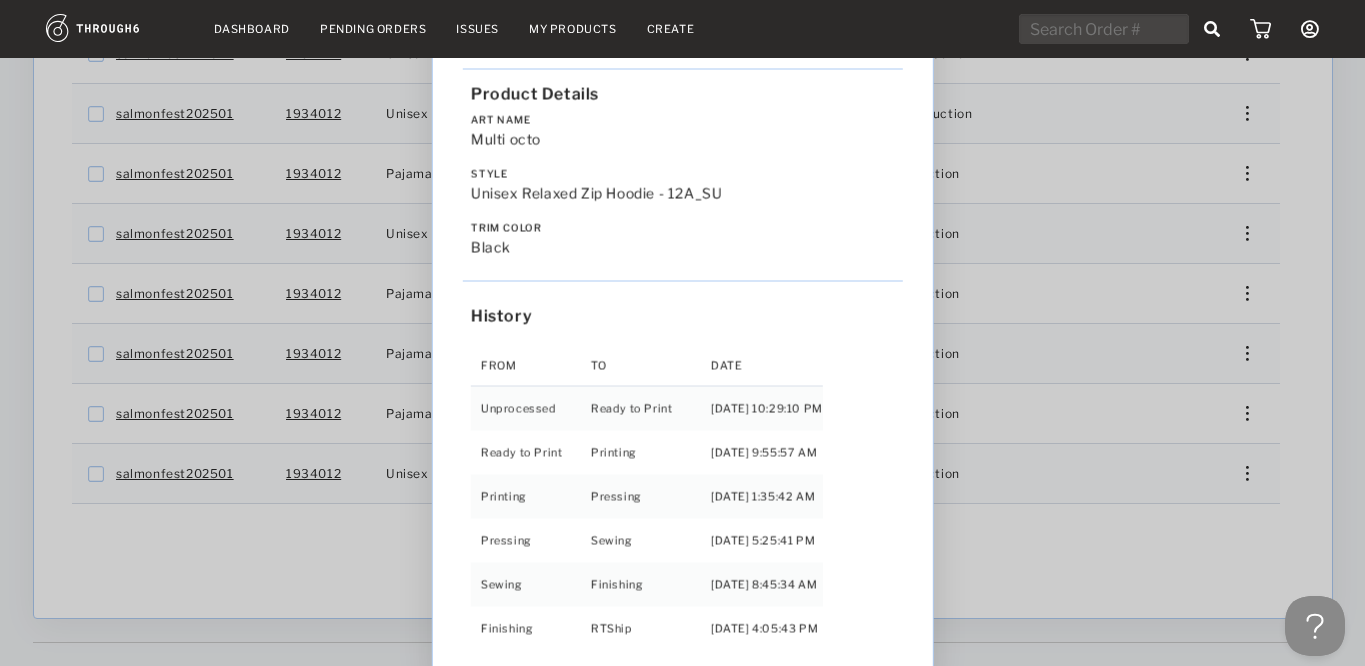 click on "Love from Alaska - No Label   06/19/25 Order  salmonfest202501 Product Details Art Name Multi octo Style Unisex Relaxed Zip Hoodie - 12A_SU Trim Color black History From To Date Unprocessed Ready to Print 6/19/25 10:29:10 PM Ready to Print Printing 6/27/25 9:55:57 AM Printing Pressing 7/01/25 1:35:42 AM Pressing Sewing 7/01/25 5:25:41 PM Sewing Finishing 7/03/25 8:45:34 AM Finishing RTShip 7/03/25 4:05:43 PM" at bounding box center (682, 333) 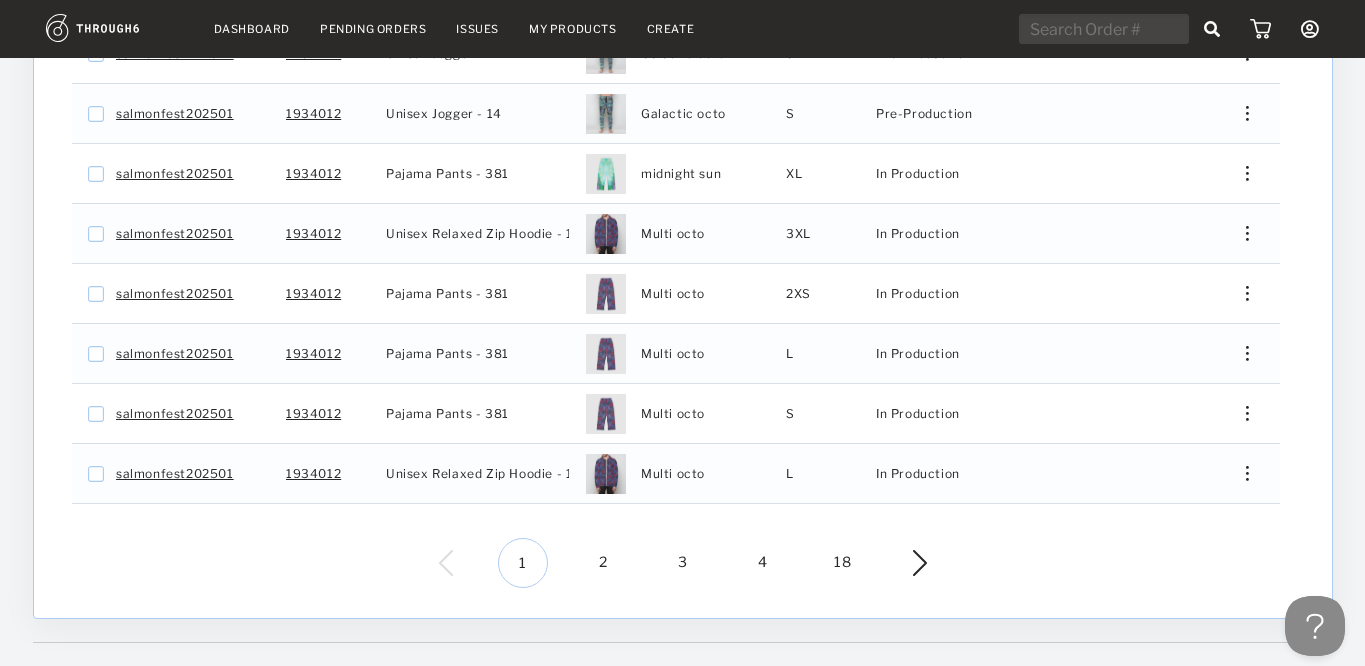 click at bounding box center [905, 563] 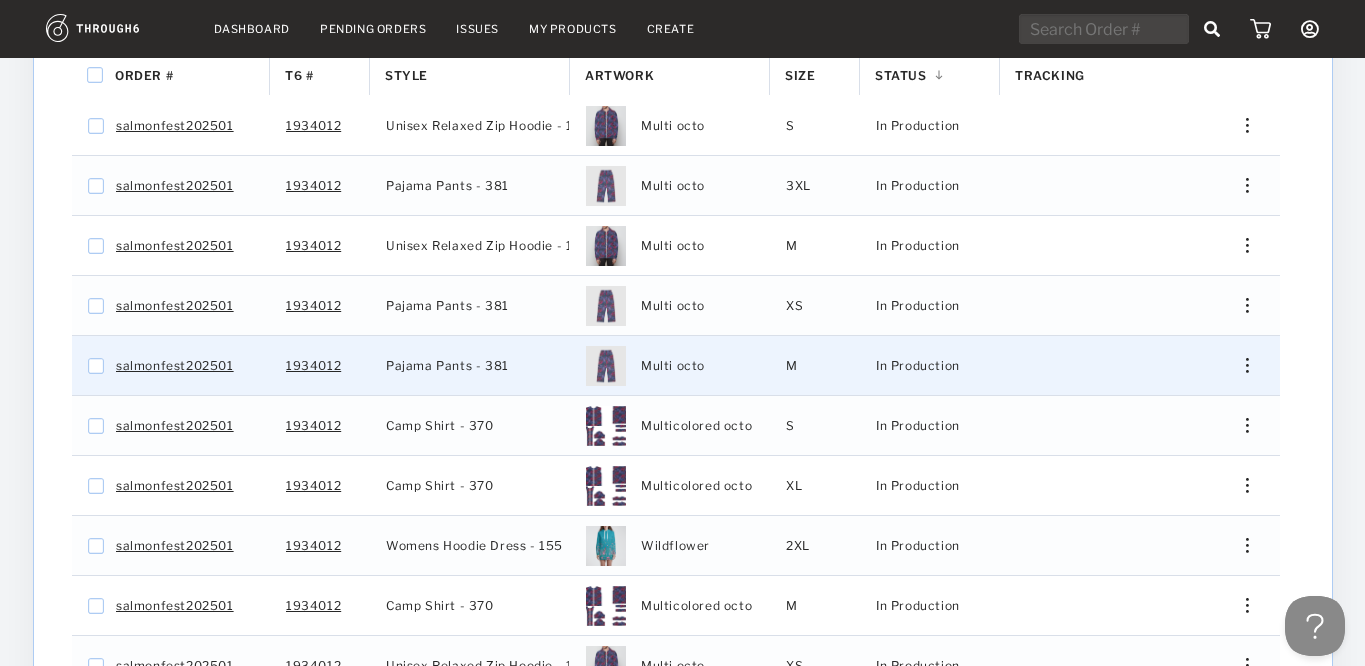 scroll, scrollTop: 339, scrollLeft: 0, axis: vertical 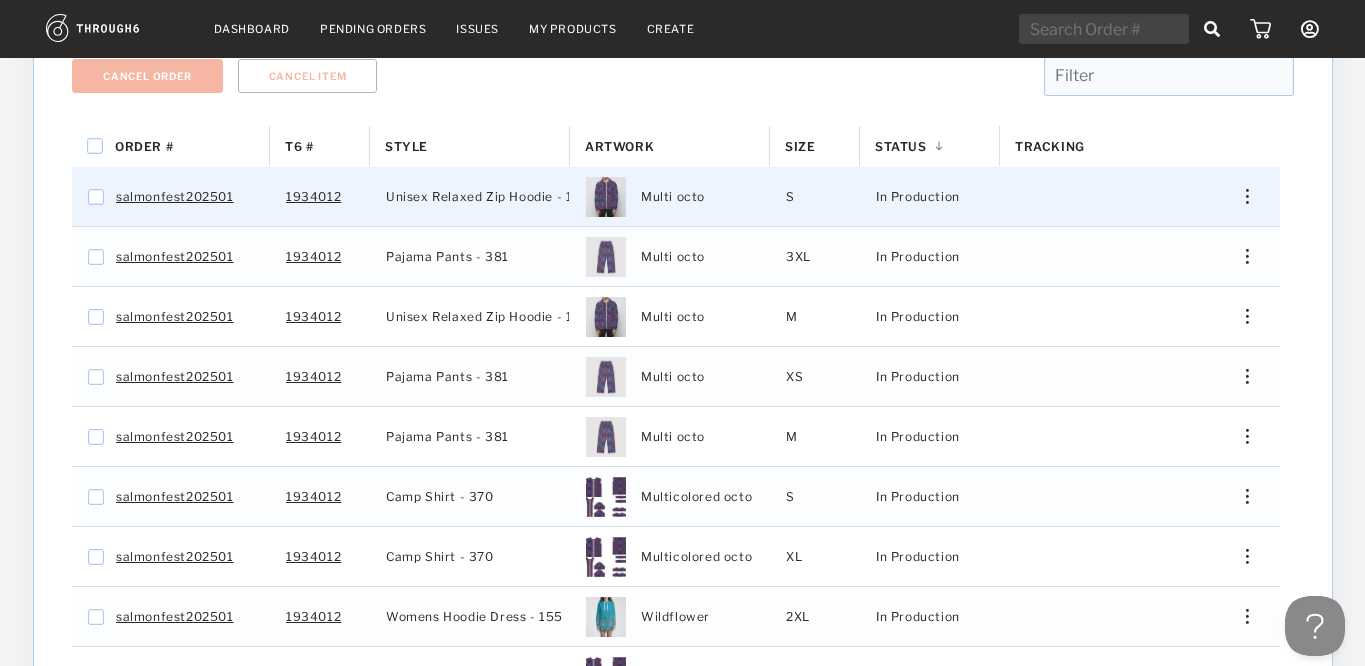 click at bounding box center (1239, 196) 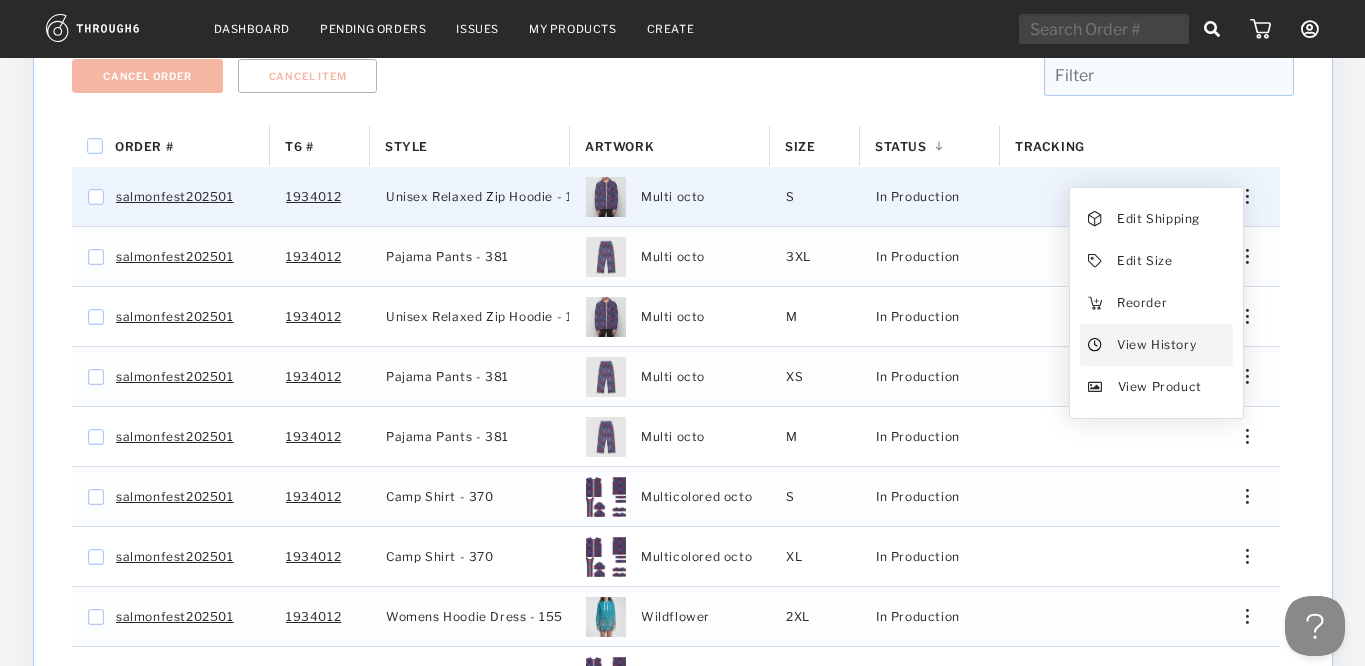 click on "View History" at bounding box center [1155, 345] 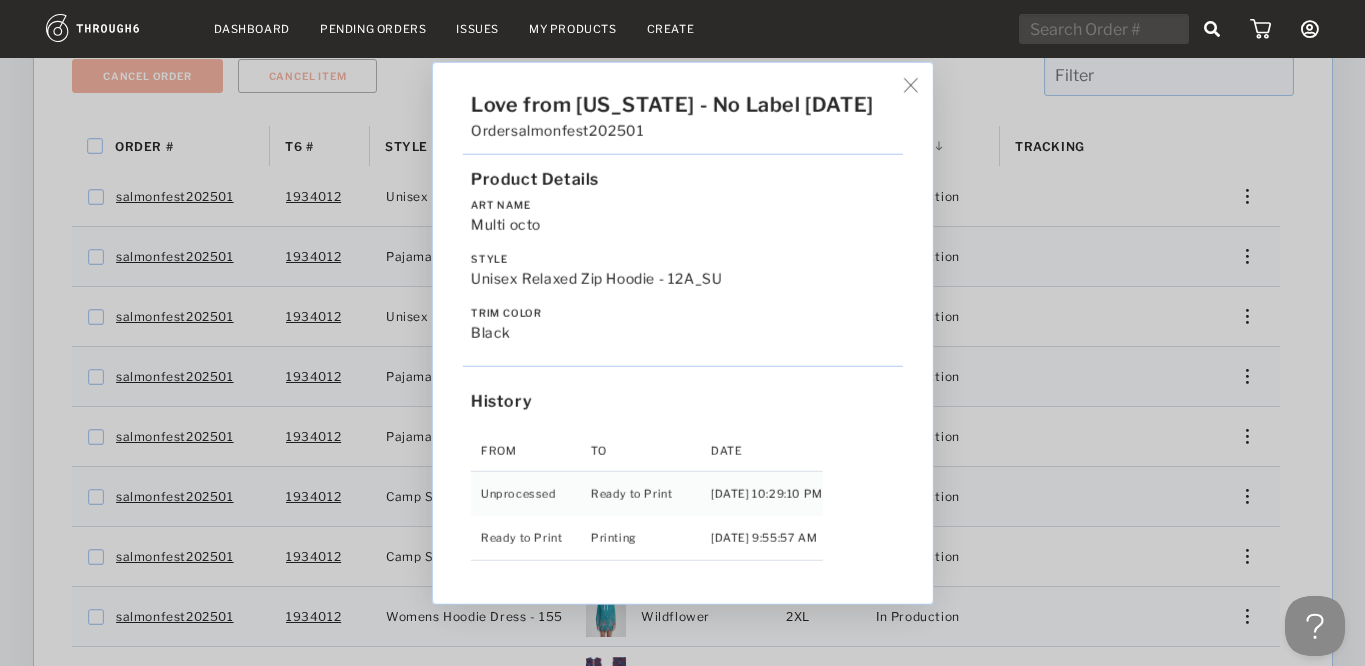 click on "Love from Alaska - No Label   06/19/25 Order  salmonfest202501 Product Details Art Name Multi octo Style Unisex Relaxed Zip Hoodie - 12A_SU Trim Color black History From To Date Unprocessed Ready to Print 6/19/25 10:29:10 PM Ready to Print Printing 6/27/25 9:55:57 AM" at bounding box center [682, 333] 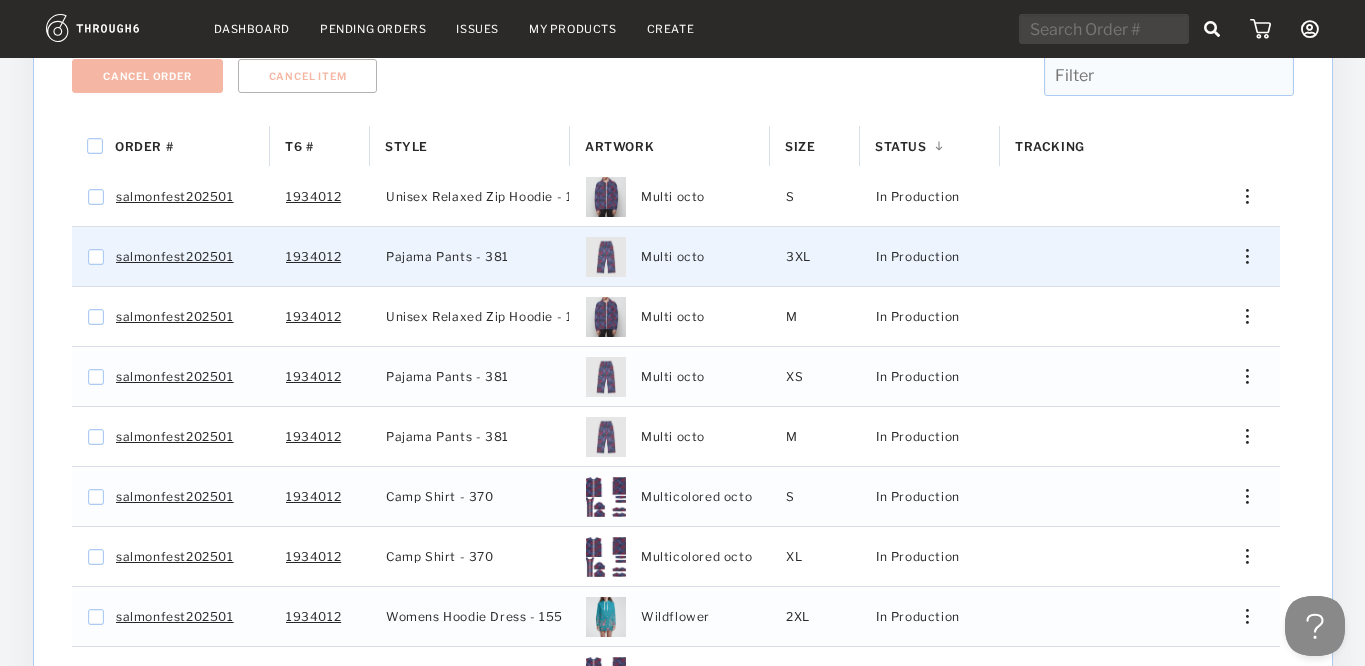 click on "Edit Shipping Edit Size Reorder View History View Product" at bounding box center [1240, 256] 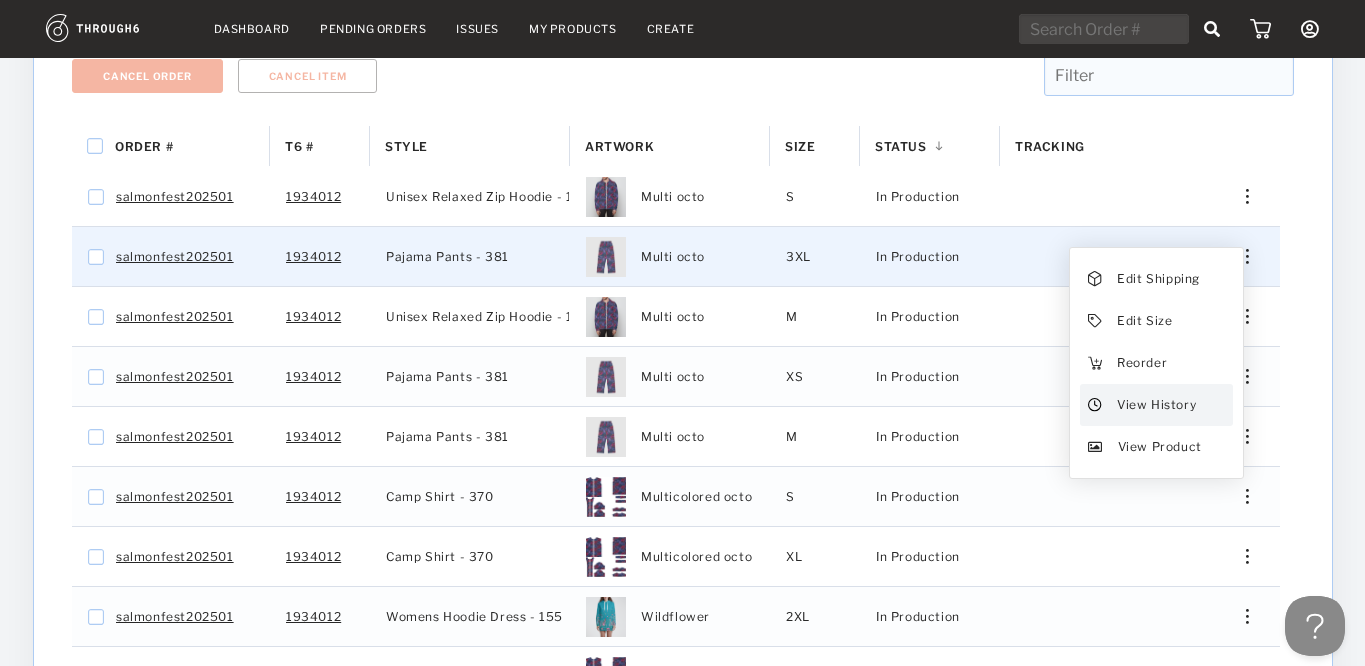 click on "View History" at bounding box center (1155, 405) 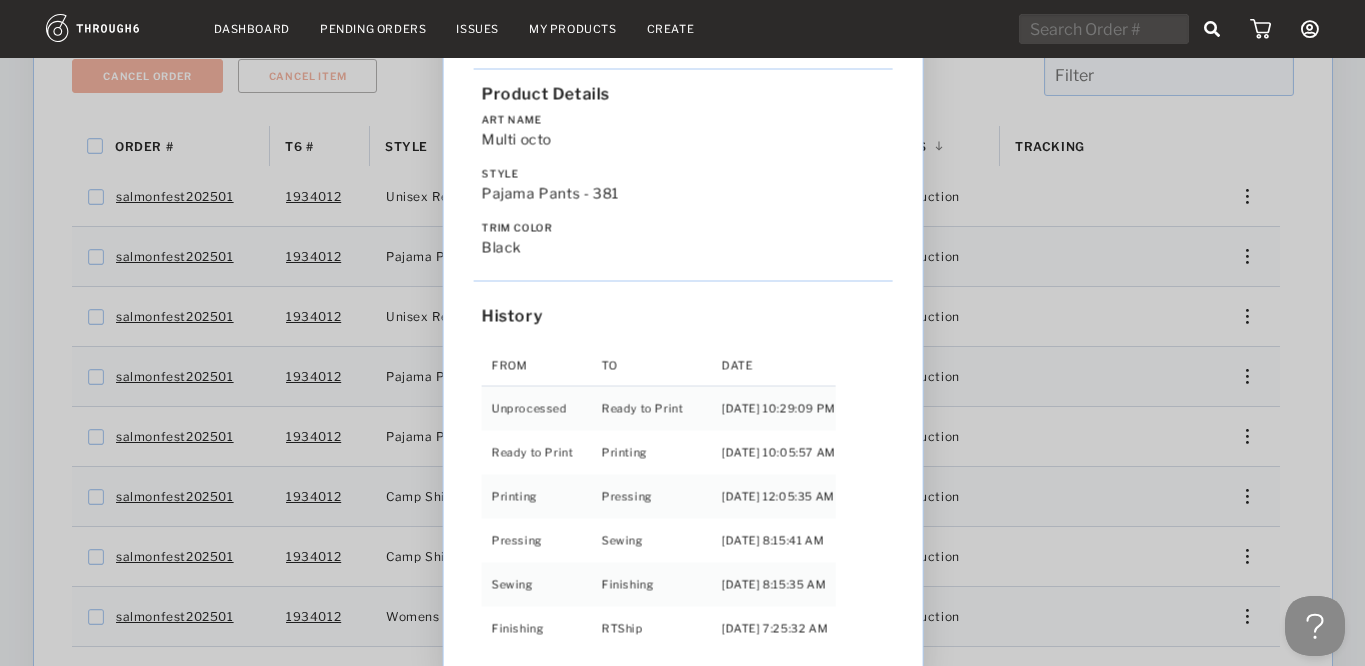 click on "Love from Alaska - No Label   06/19/25 Order  salmonfest202501 Product Details Art Name Multi octo Style Pajama Pants - 381 Trim Color black History From To Date Unprocessed Ready to Print 6/19/25 10:29:09 PM Ready to Print Printing 6/27/25 10:05:57 AM Printing Pressing 7/02/25 12:05:35 AM Pressing Sewing 7/02/25 8:15:41 AM Sewing Finishing 7/03/25 8:15:35 AM Finishing RTShip 7/04/25 7:25:32 AM" at bounding box center [682, 333] 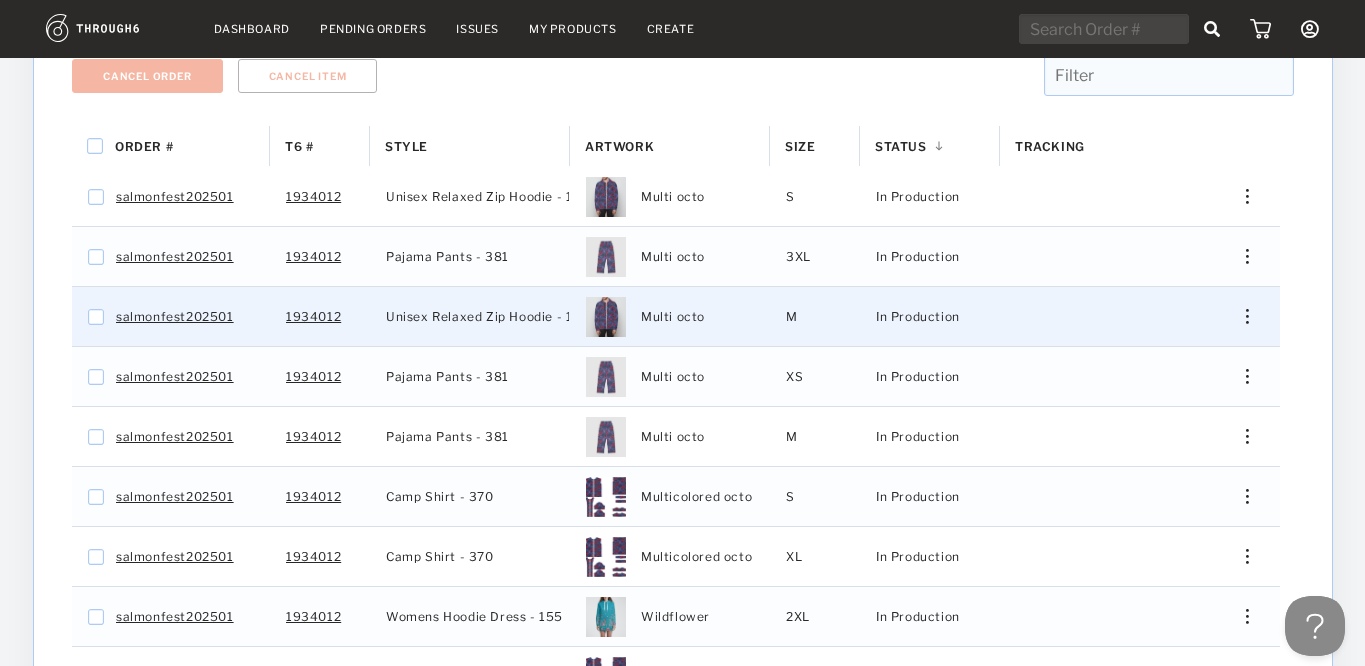 click at bounding box center (1239, 316) 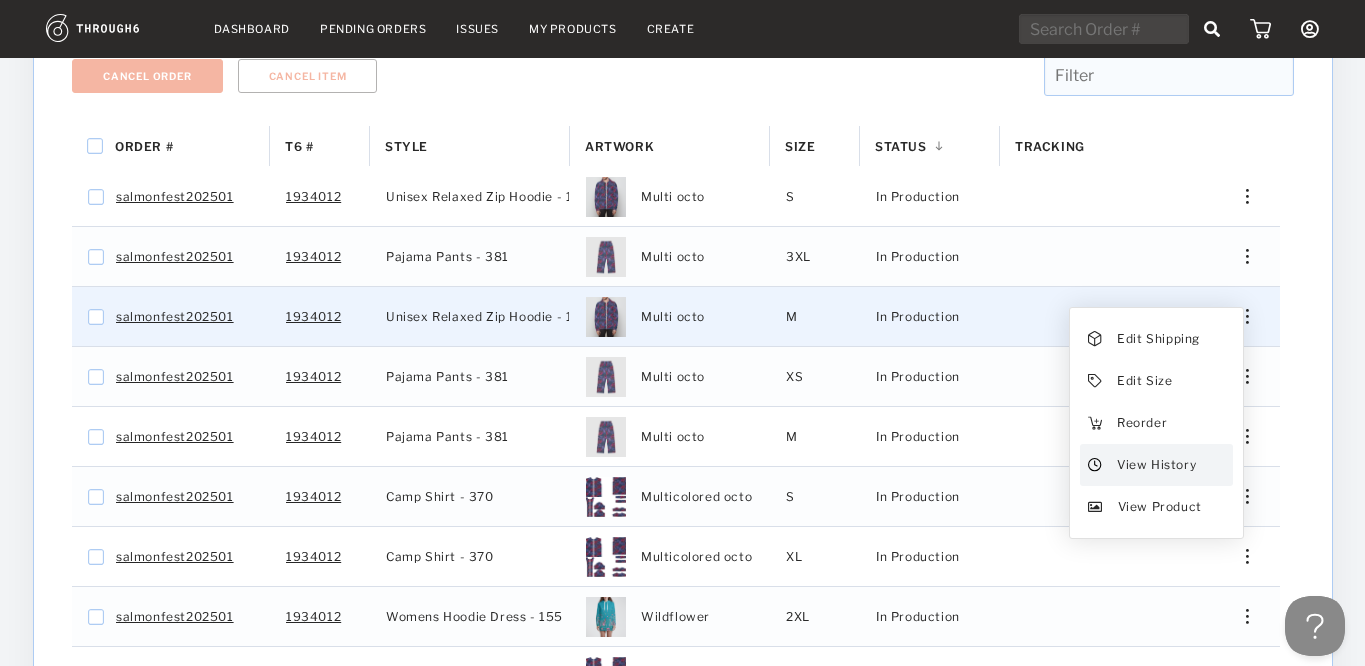 click on "View History" at bounding box center (1155, 465) 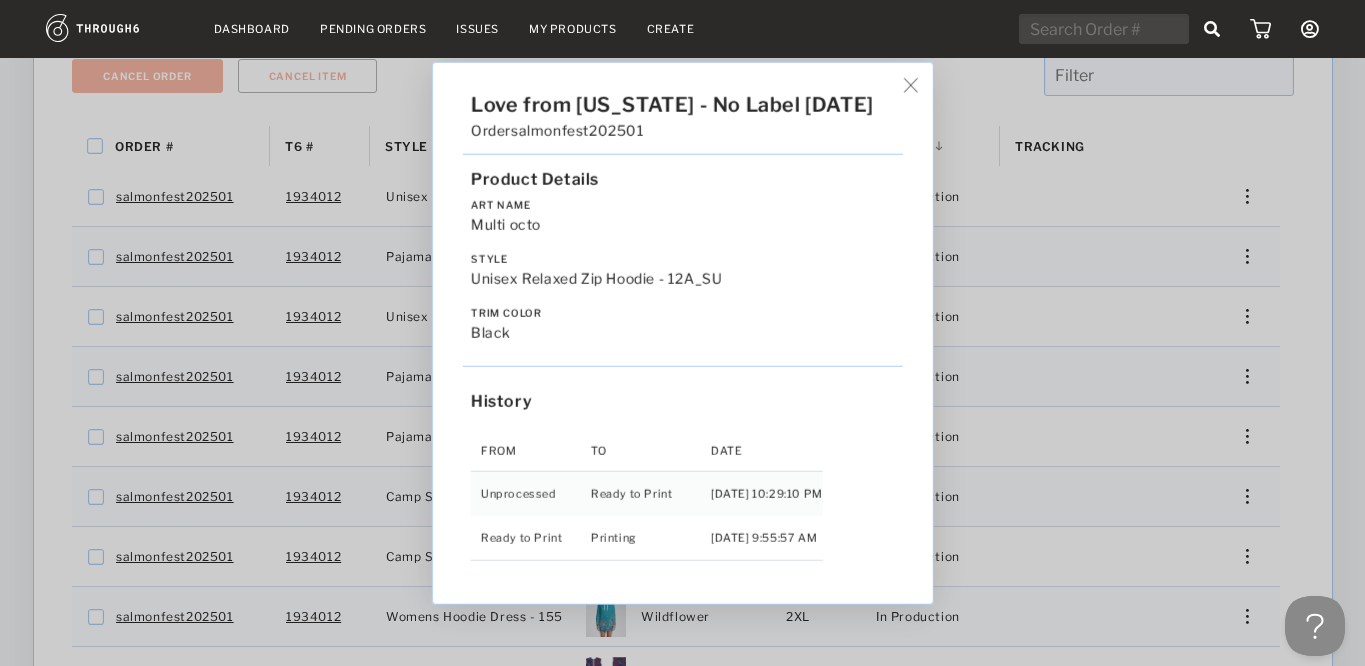 click on "Love from Alaska - No Label   06/19/25 Order  salmonfest202501 Product Details Art Name Multi octo Style Unisex Relaxed Zip Hoodie - 12A_SU Trim Color black History From To Date Unprocessed Ready to Print 6/19/25 10:29:10 PM Ready to Print Printing 6/27/25 9:55:57 AM" at bounding box center (682, 333) 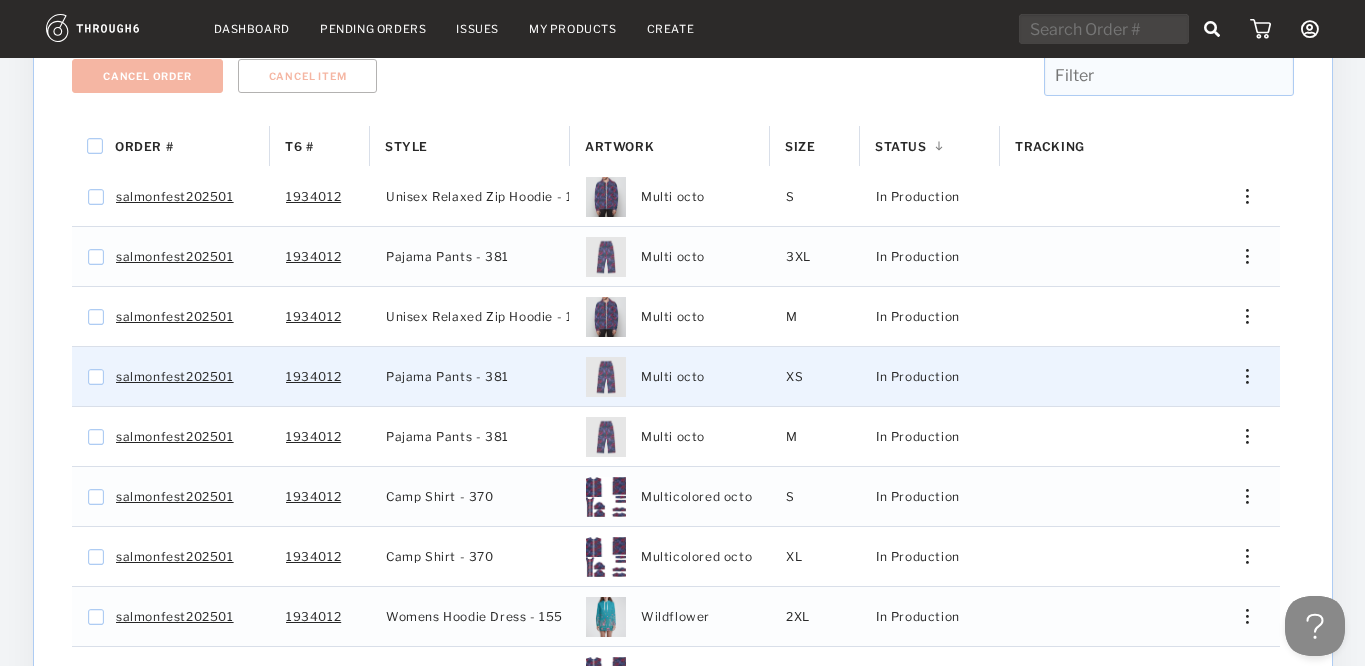 click on "Edit Shipping Edit Size Reorder View History View Product" at bounding box center (1240, 376) 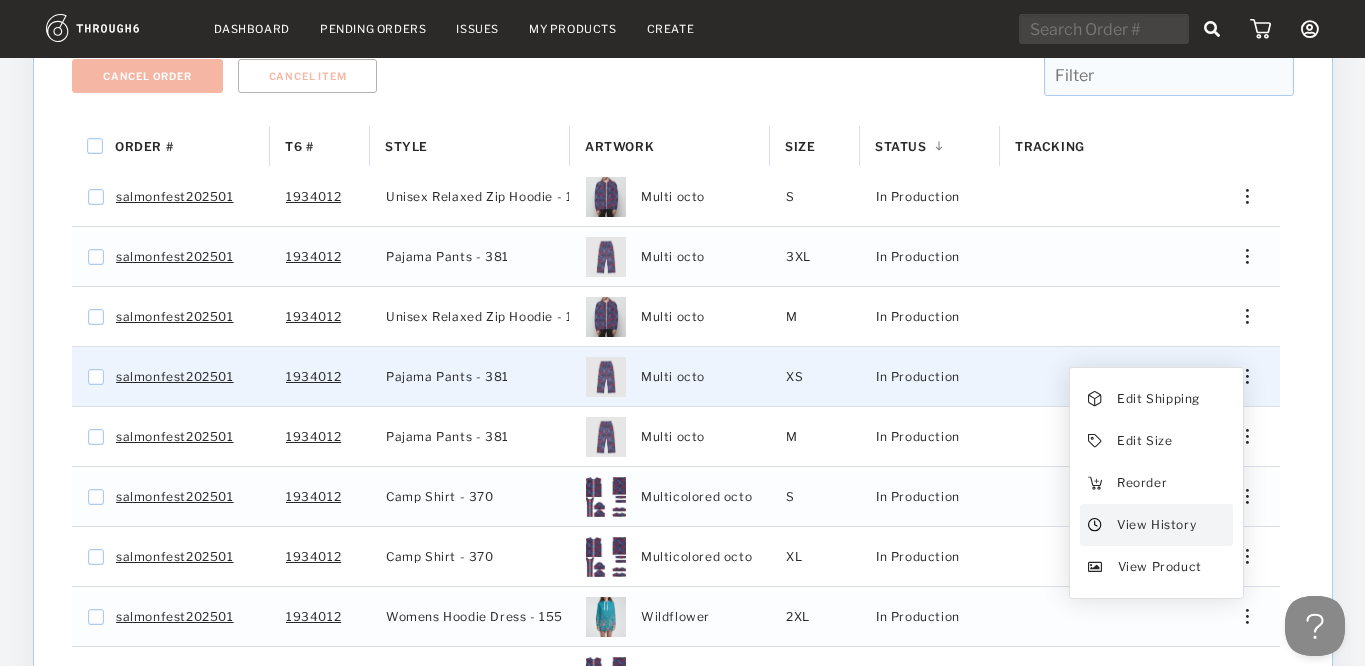click on "View History" at bounding box center [1155, 525] 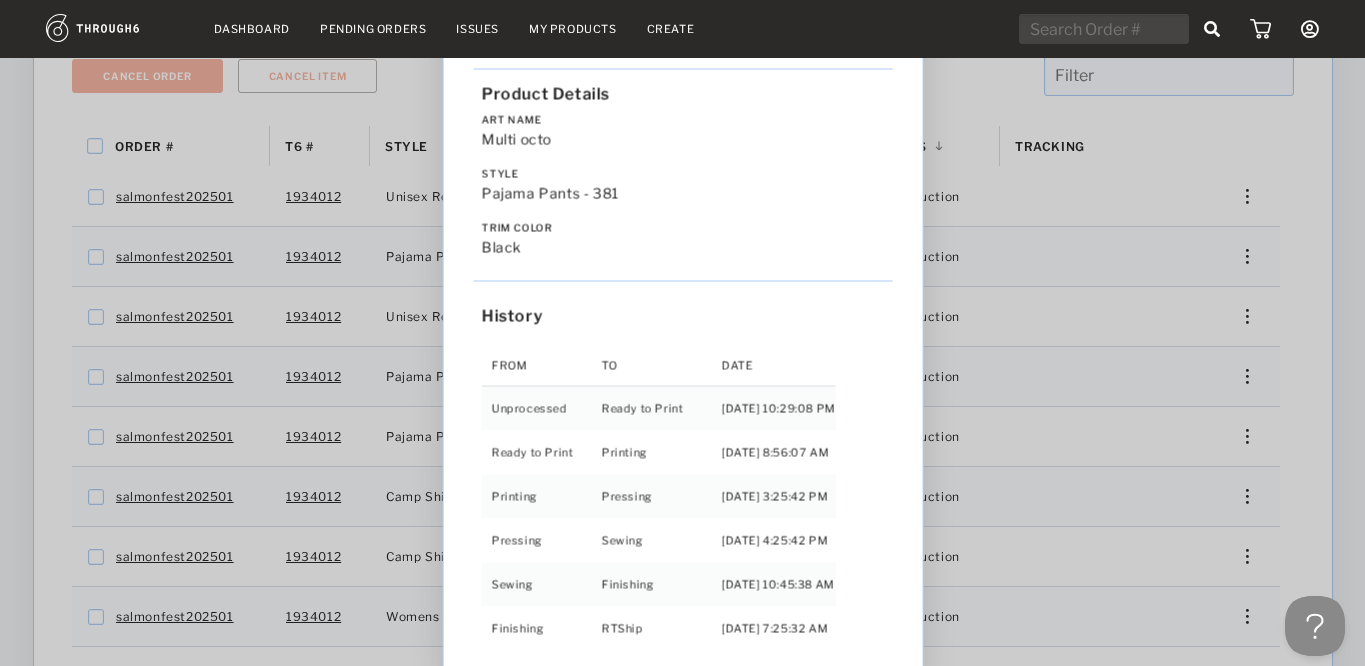 click on "Love from Alaska - No Label   06/19/25 Order  salmonfest202501 Product Details Art Name Multi octo Style Pajama Pants - 381 Trim Color black History From To Date Unprocessed Ready to Print 6/19/25 10:29:08 PM Ready to Print Printing 6/27/25 8:56:07 AM Printing Pressing 7/01/25 3:25:42 PM Pressing Sewing 7/01/25 4:25:42 PM Sewing Finishing 7/03/25 10:45:38 AM Finishing RTShip 7/04/25 7:25:32 AM" at bounding box center (682, 333) 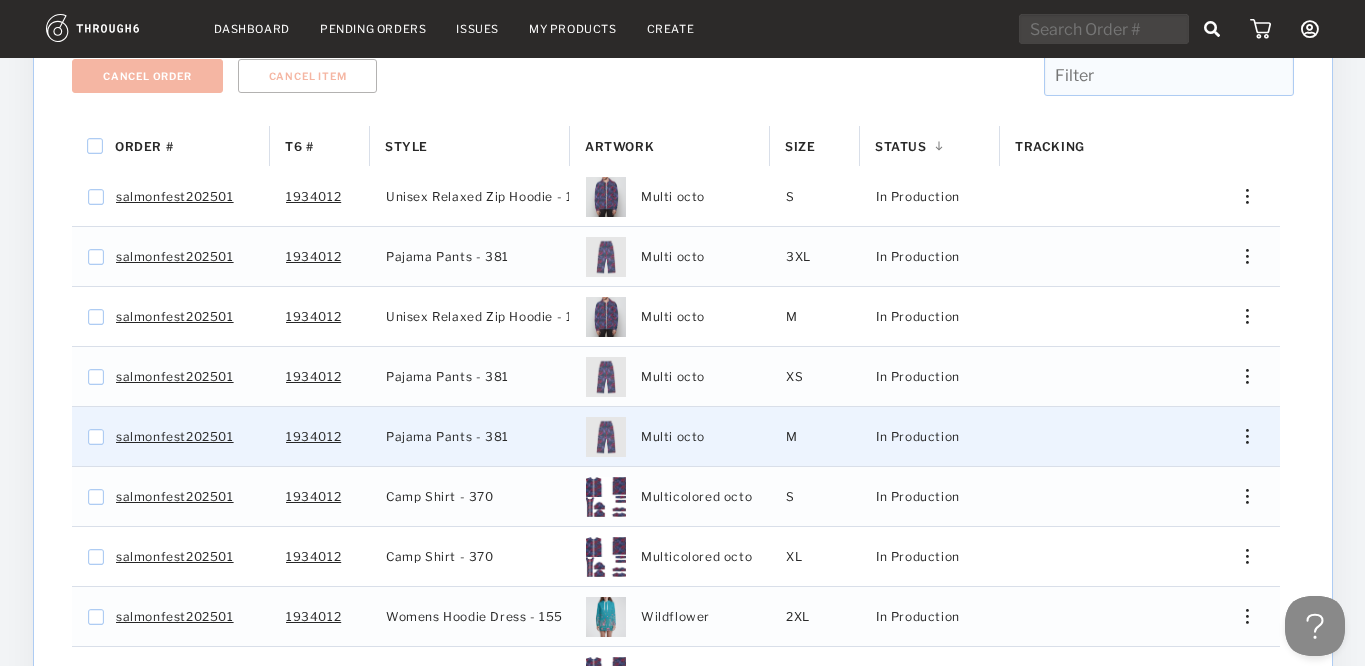 click at bounding box center [1239, 436] 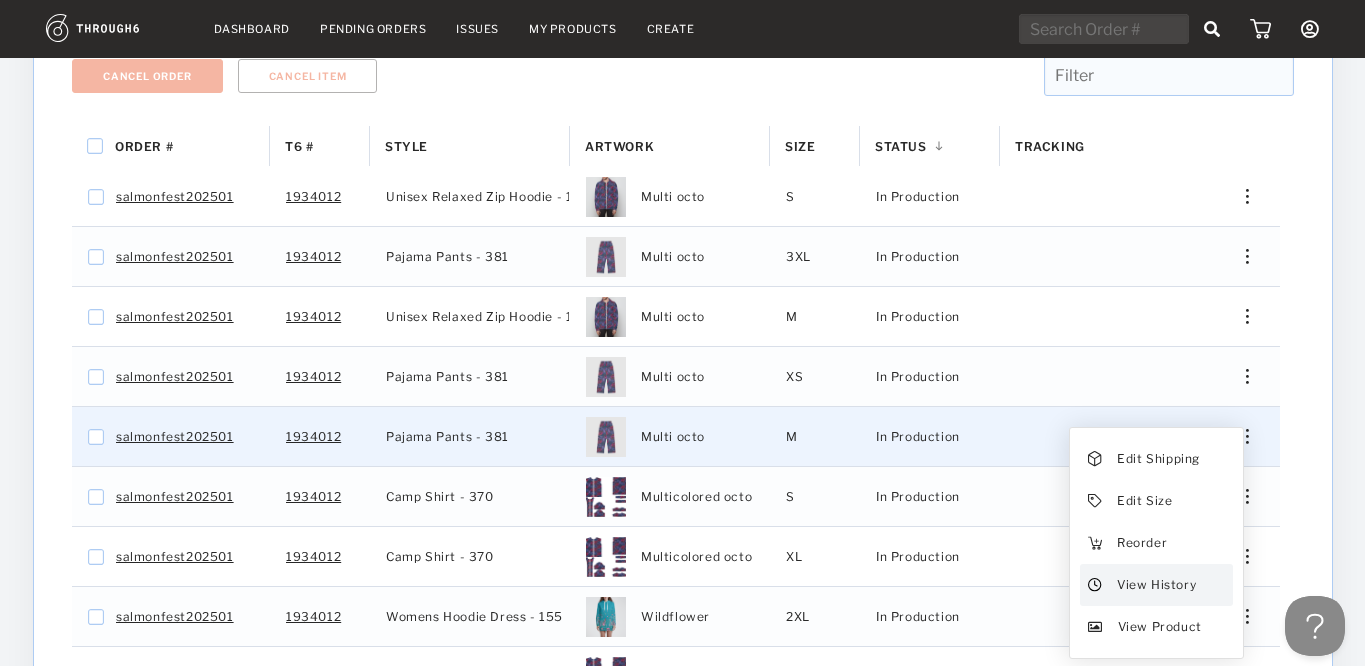 click on "View History" at bounding box center (1155, 585) 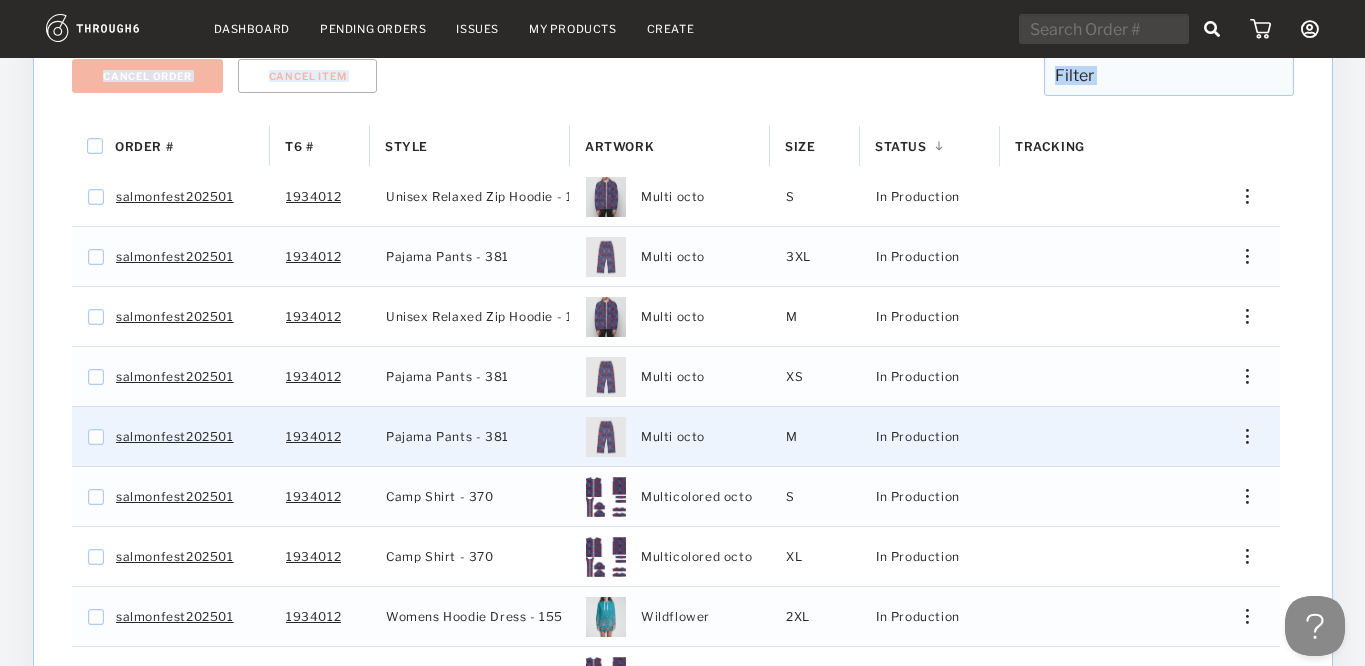 click on "Edit Shipping Edit Size Reorder View History View Product" at bounding box center [1240, 436] 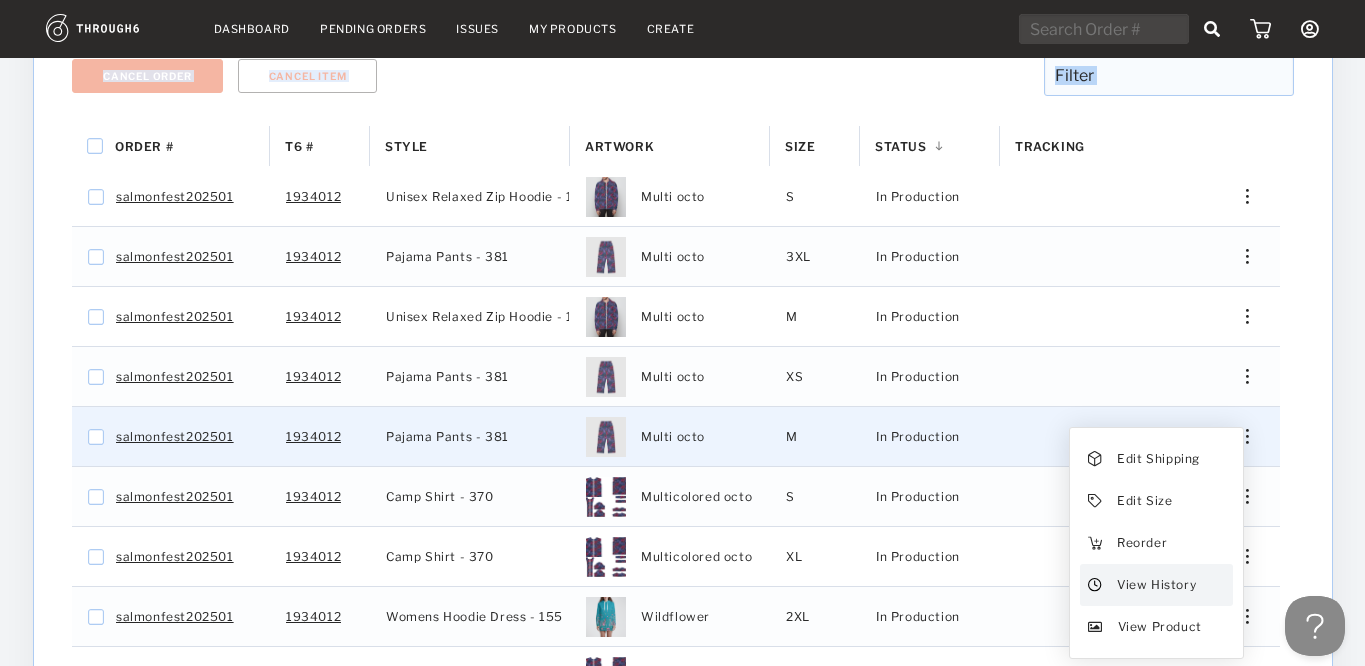 click on "View History" at bounding box center [1155, 585] 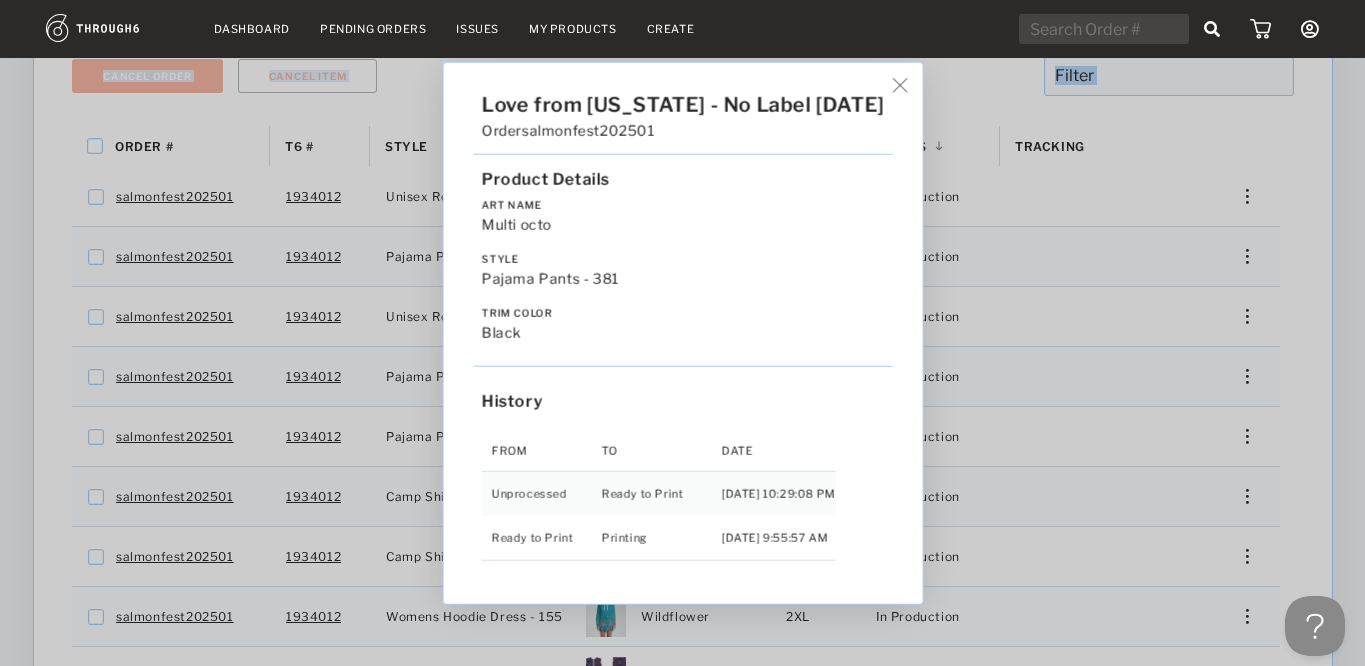 click on "Love from Alaska - No Label   06/19/25 Order  salmonfest202501 Product Details Art Name Multi octo Style Pajama Pants - 381 Trim Color black History From To Date Unprocessed Ready to Print 6/19/25 10:29:08 PM Ready to Print Printing 6/27/25 9:55:57 AM" at bounding box center (682, 333) 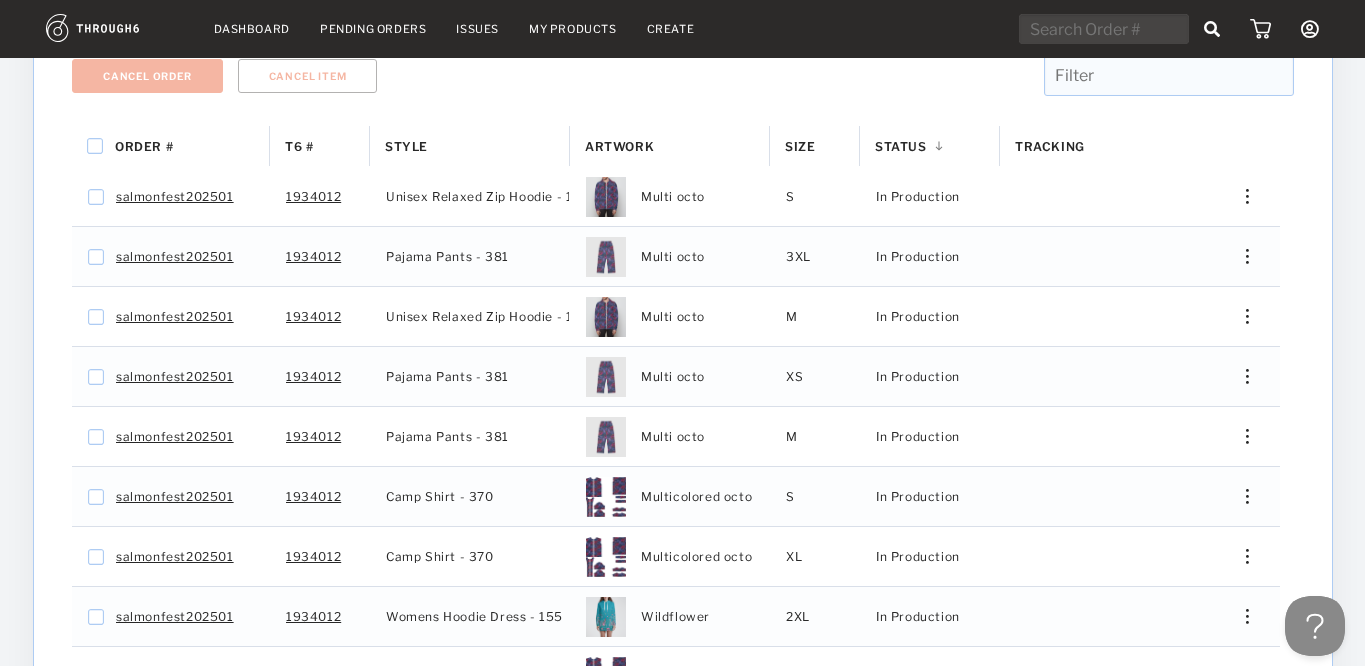 drag, startPoint x: 1286, startPoint y: 476, endPoint x: 1274, endPoint y: 483, distance: 13.892444 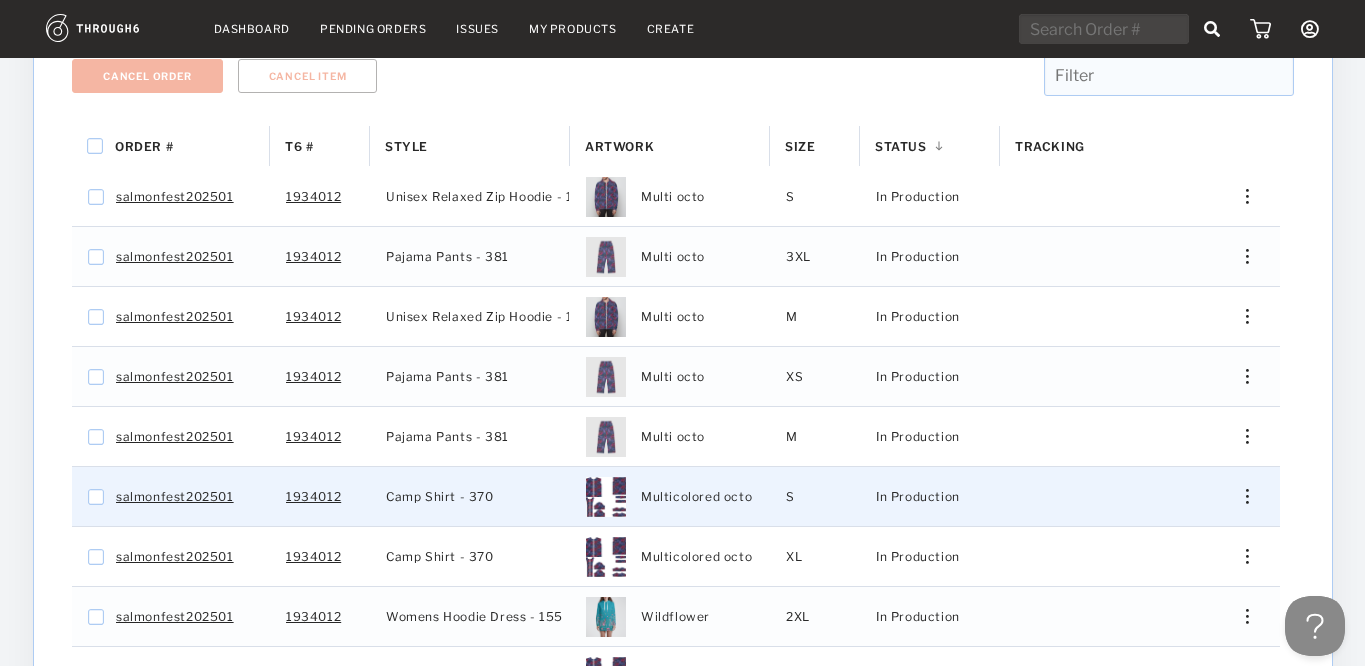 click at bounding box center [1239, 496] 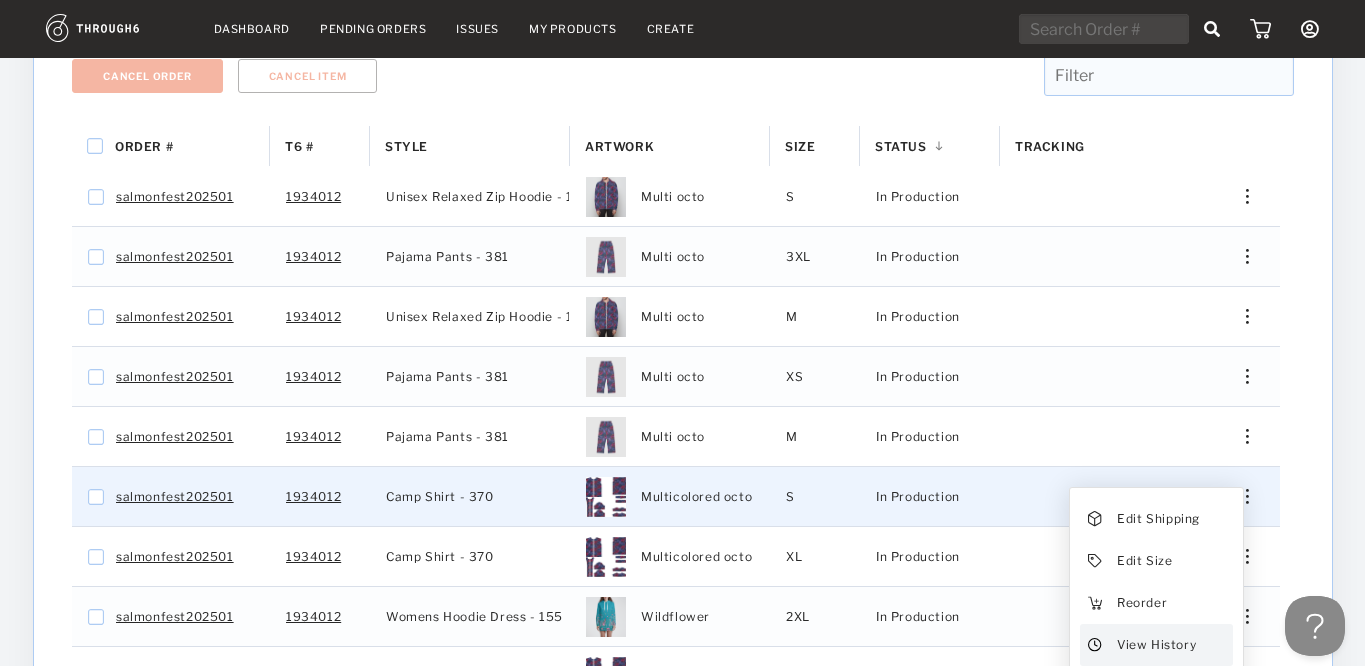 click on "View History" at bounding box center (1155, 645) 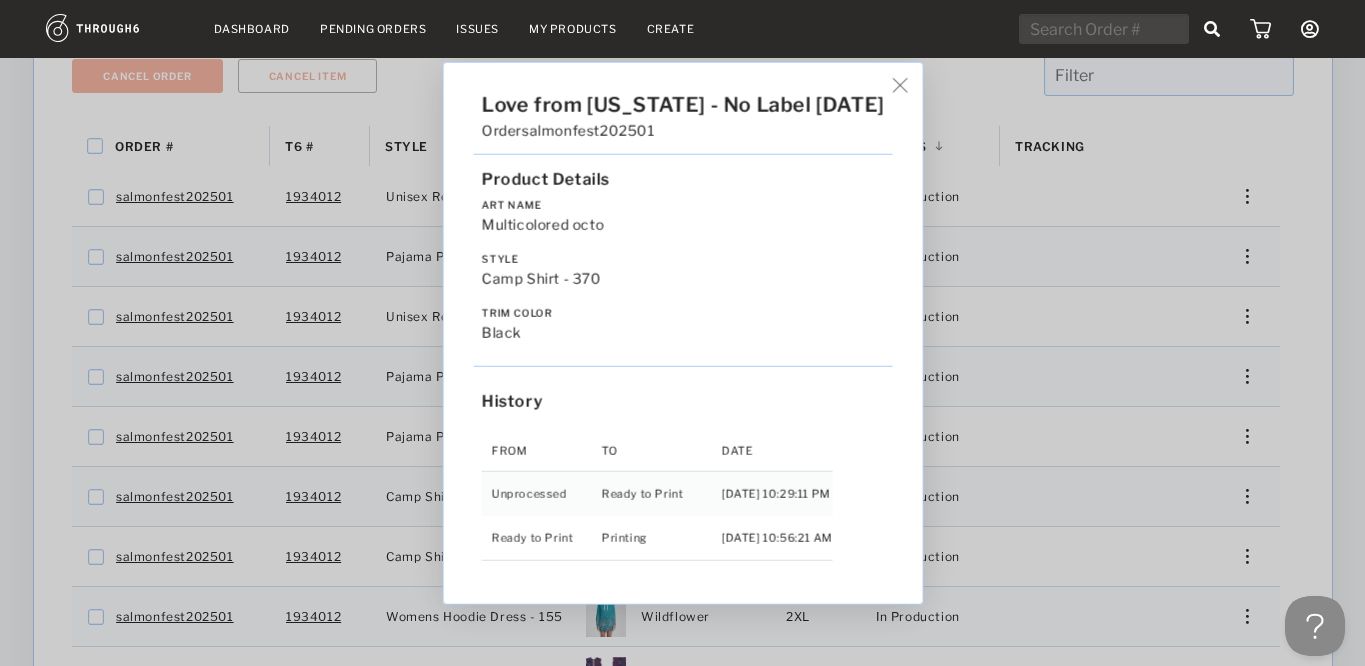 drag, startPoint x: 1294, startPoint y: 483, endPoint x: 1283, endPoint y: 485, distance: 11.18034 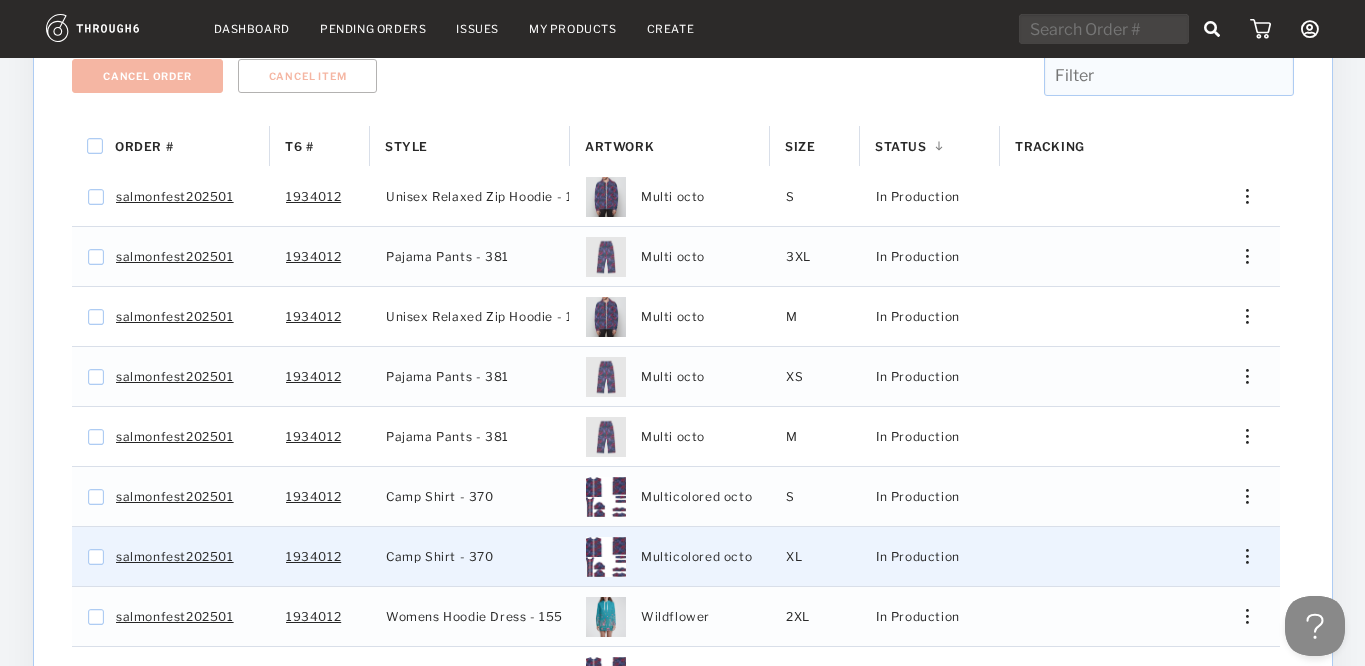 click on "Edit Shipping Edit Size Reorder View History View Product" at bounding box center [1239, 556] 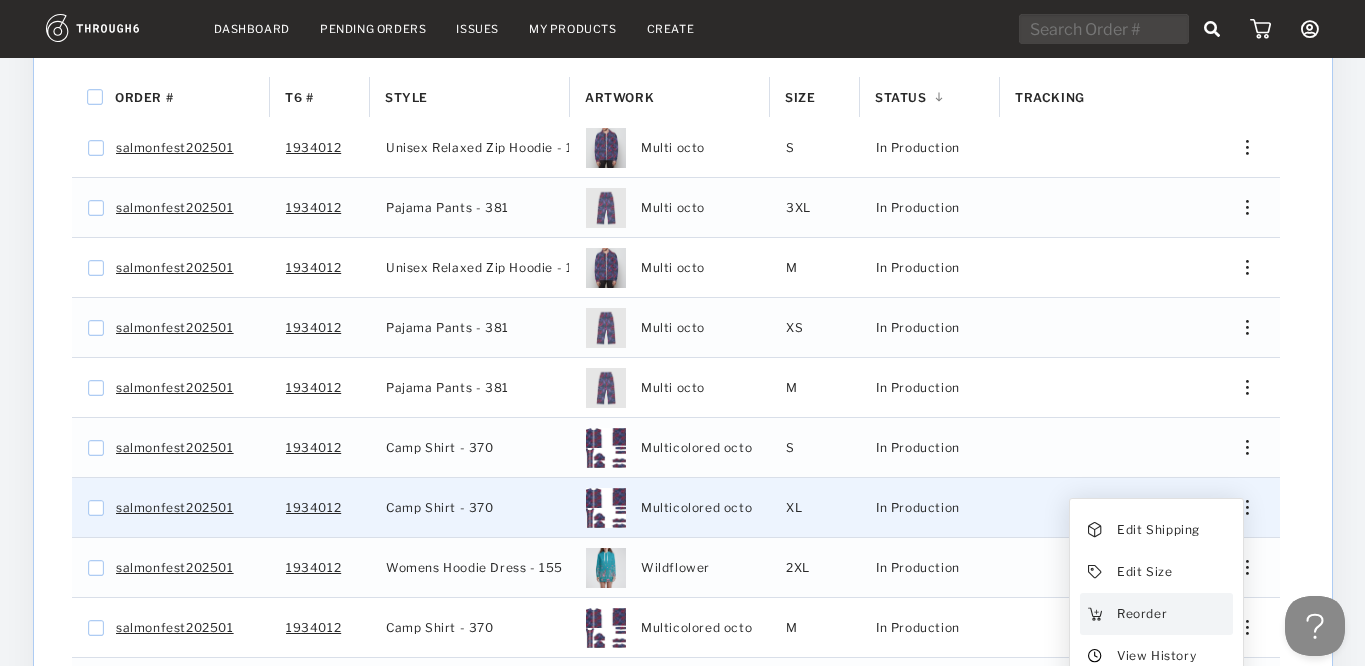 scroll, scrollTop: 468, scrollLeft: 0, axis: vertical 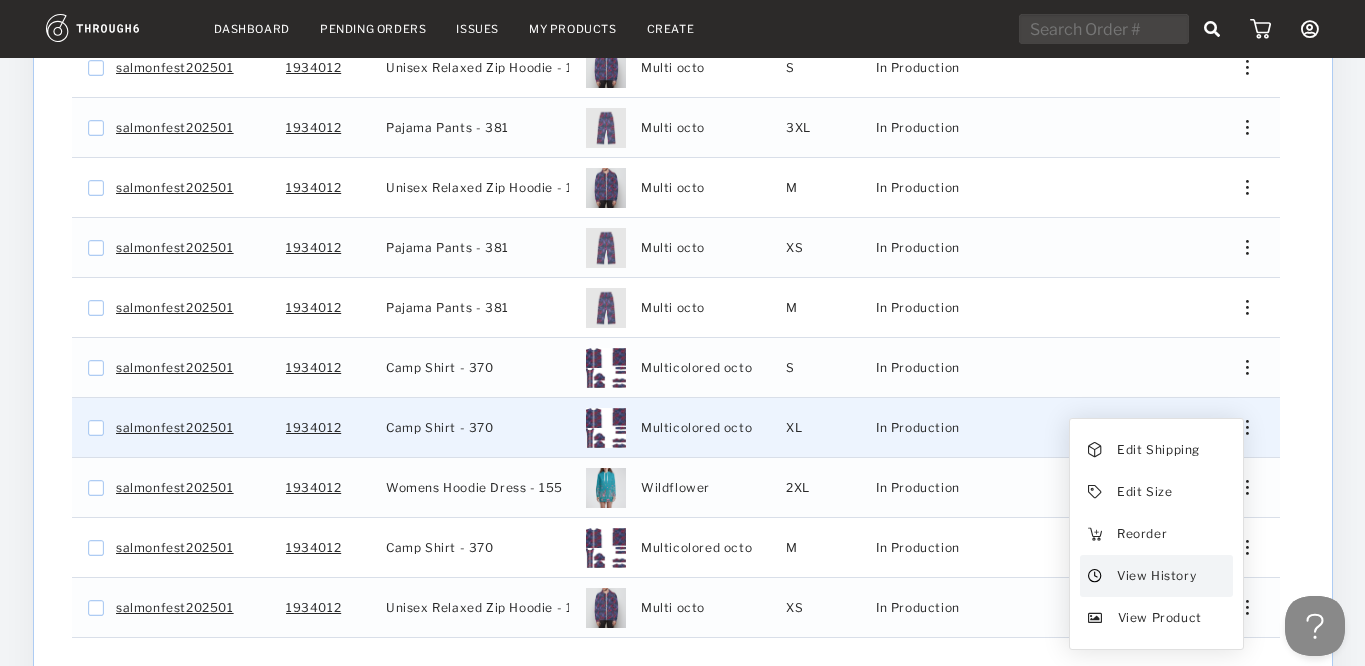 click on "View History" at bounding box center (1155, 576) 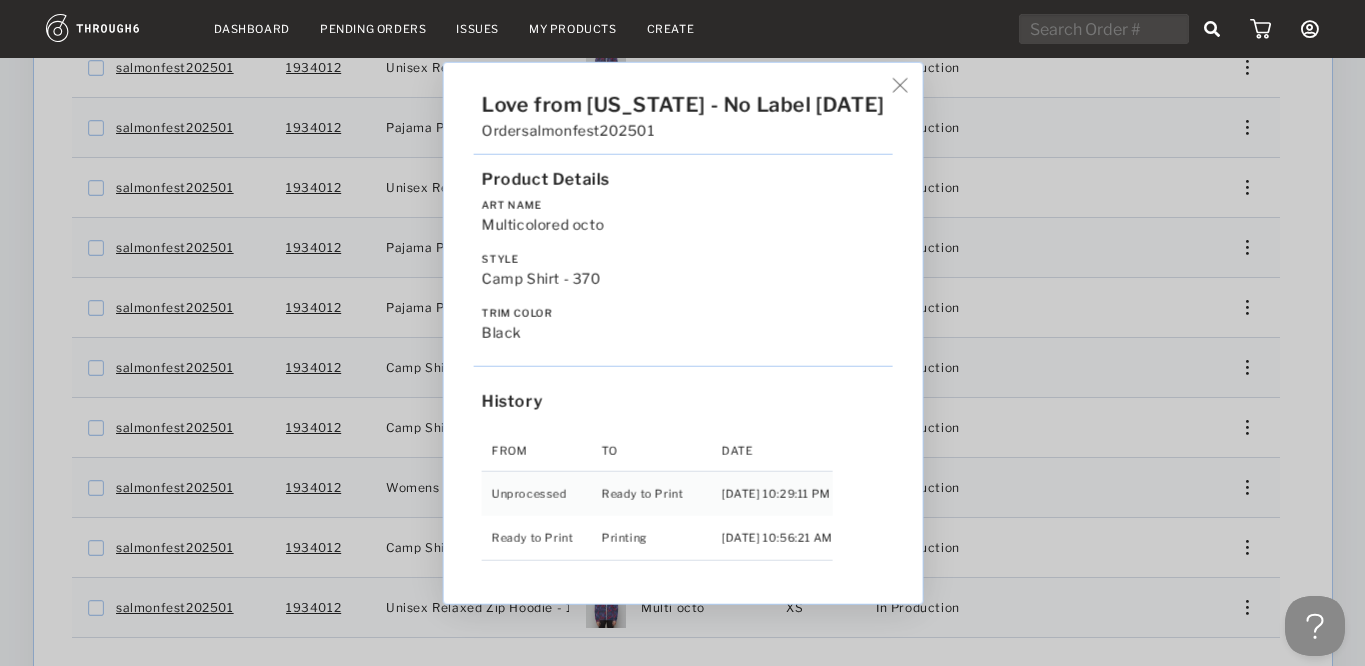 click on "Love from Alaska - No Label   06/19/25 Order  salmonfest202501 Product Details Art Name Multicolored octo Style Camp Shirt - 370 Trim Color black History From To Date Unprocessed Ready to Print 6/19/25 10:29:11 PM Ready to Print Printing 6/27/25 10:56:21 AM" at bounding box center (682, 333) 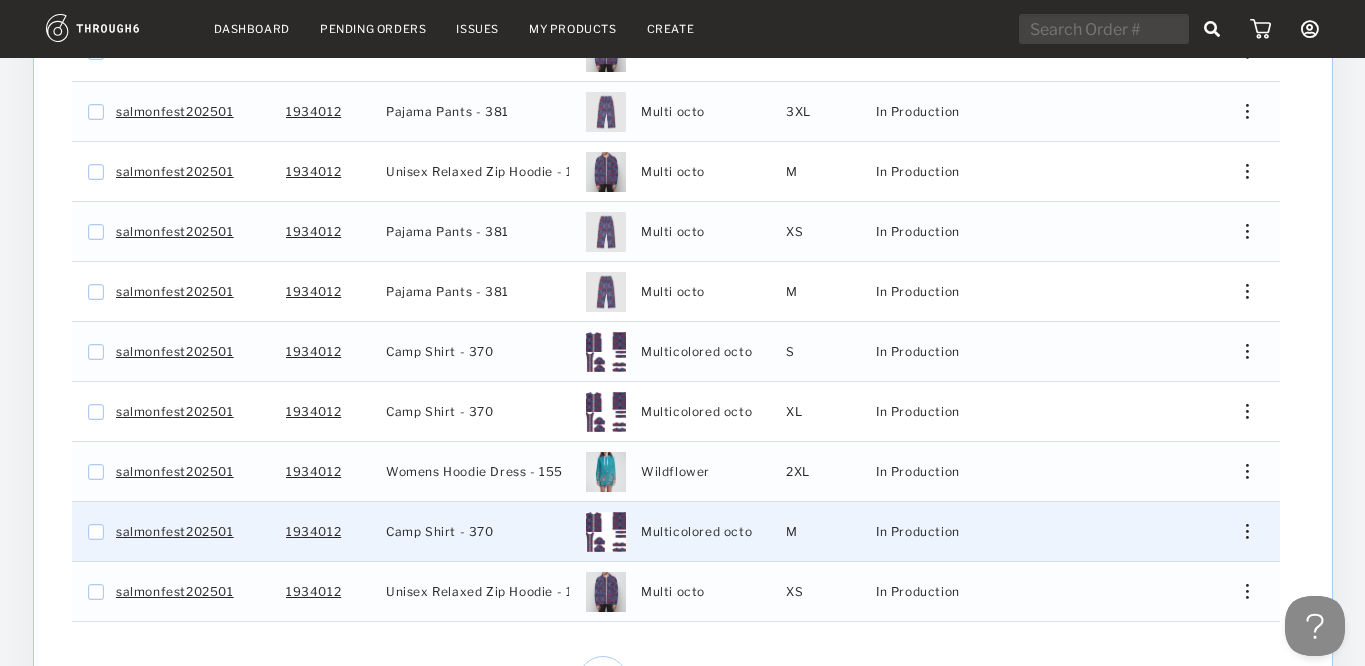 scroll, scrollTop: 486, scrollLeft: 0, axis: vertical 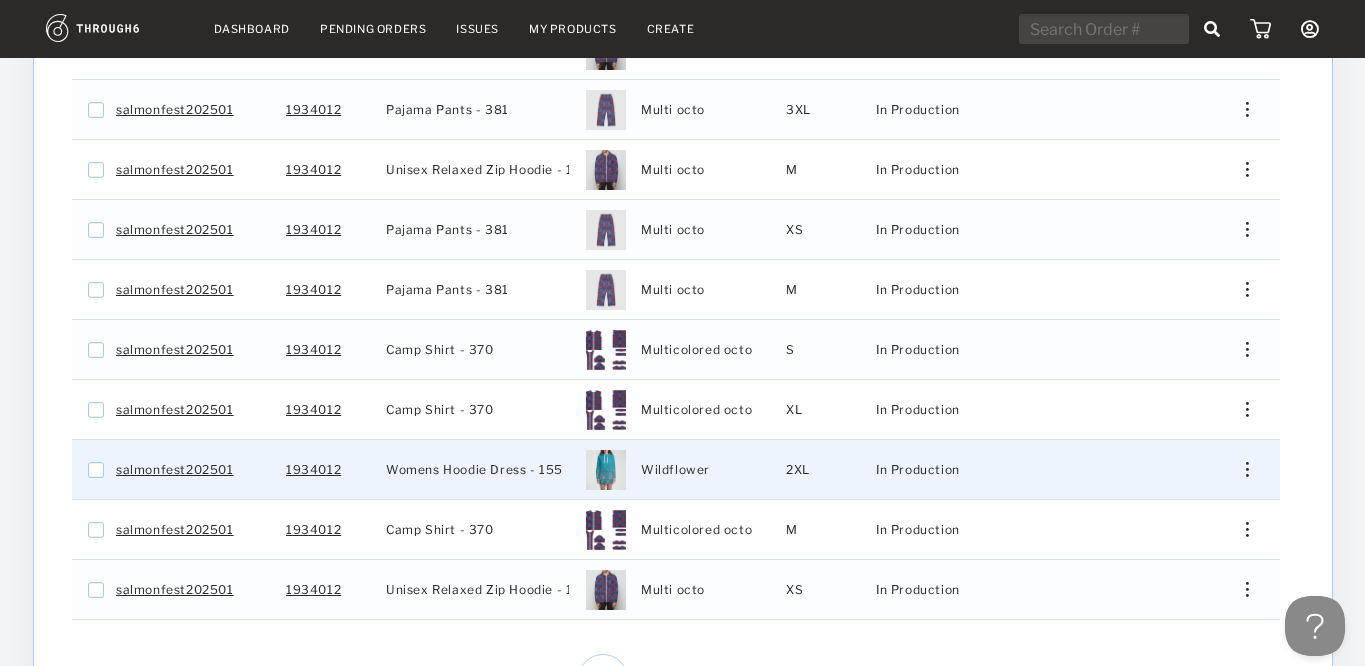click at bounding box center [1239, 469] 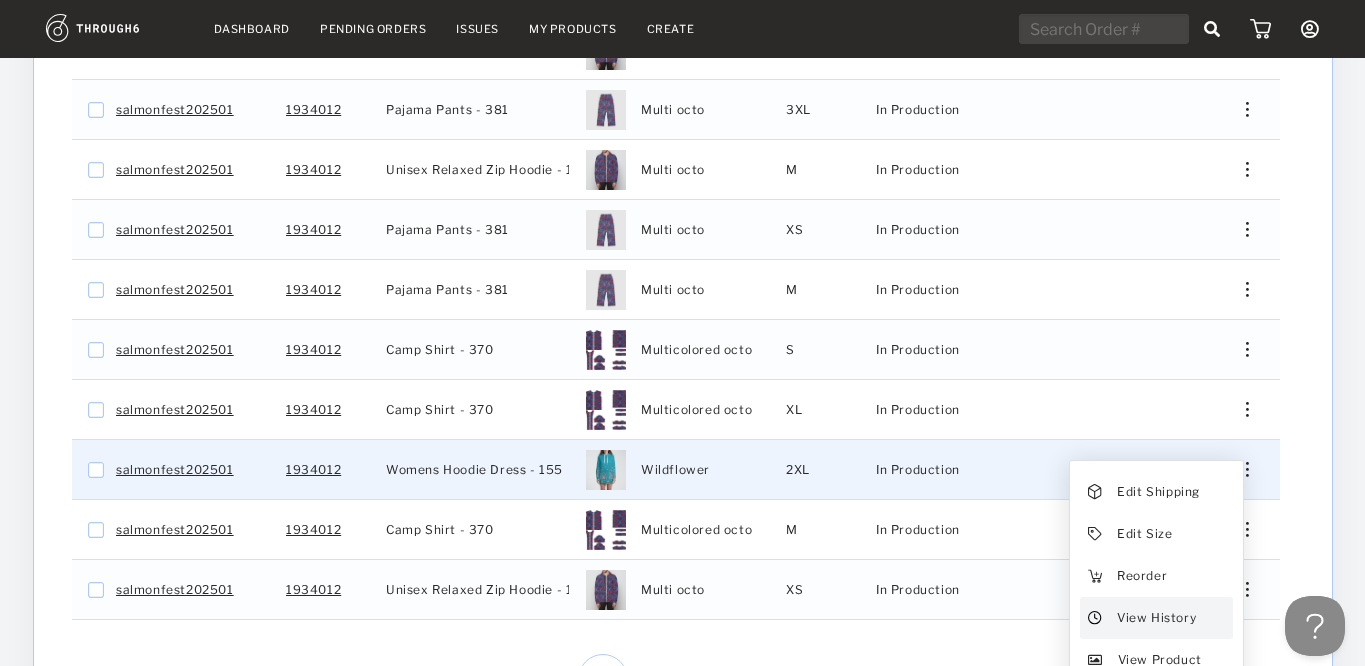 click on "View History" at bounding box center (1155, 618) 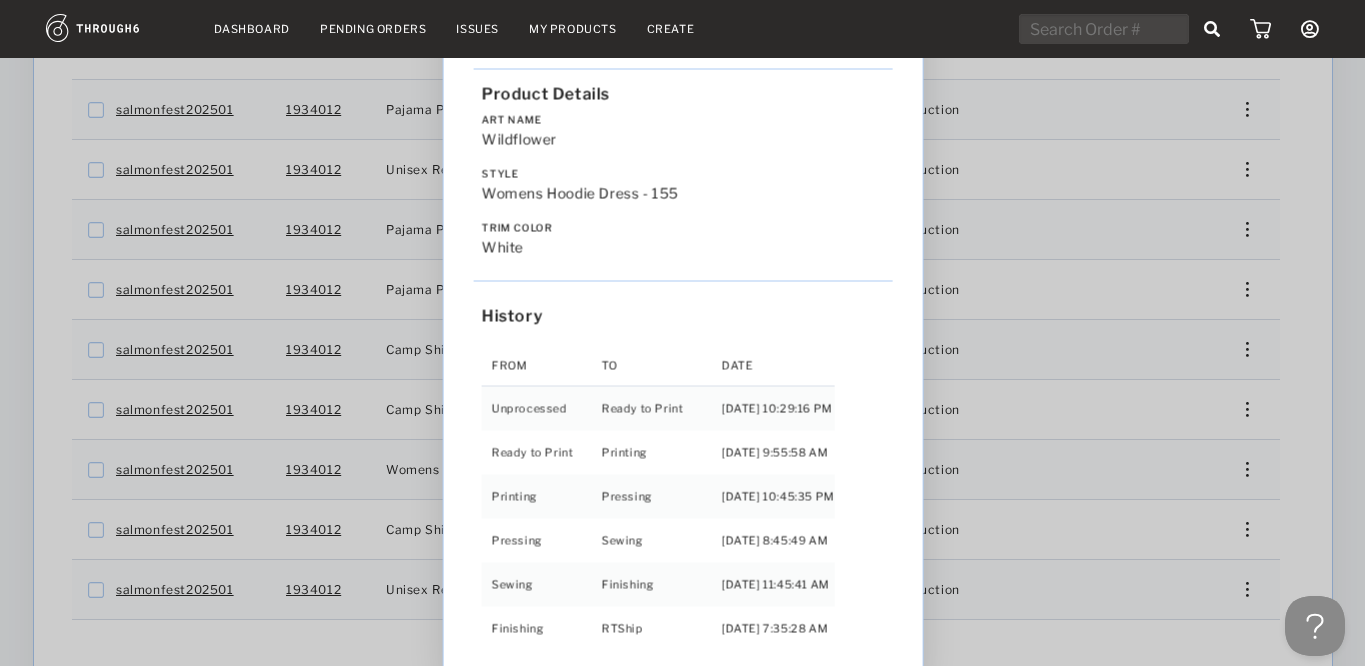 click on "Love from Alaska - No Label   06/19/25 Order  salmonfest202501 Product Details Art Name Wildflower Style Womens Hoodie Dress - 155 Trim Color white History From To Date Unprocessed Ready to Print 6/19/25 10:29:16 PM Ready to Print Printing 6/27/25 9:55:58 AM Printing Pressing 7/01/25 10:45:35 PM Pressing Sewing 7/02/25 8:45:49 AM Sewing Finishing 7/03/25 11:45:41 AM Finishing RTShip 7/04/25 7:35:28 AM" at bounding box center [682, 333] 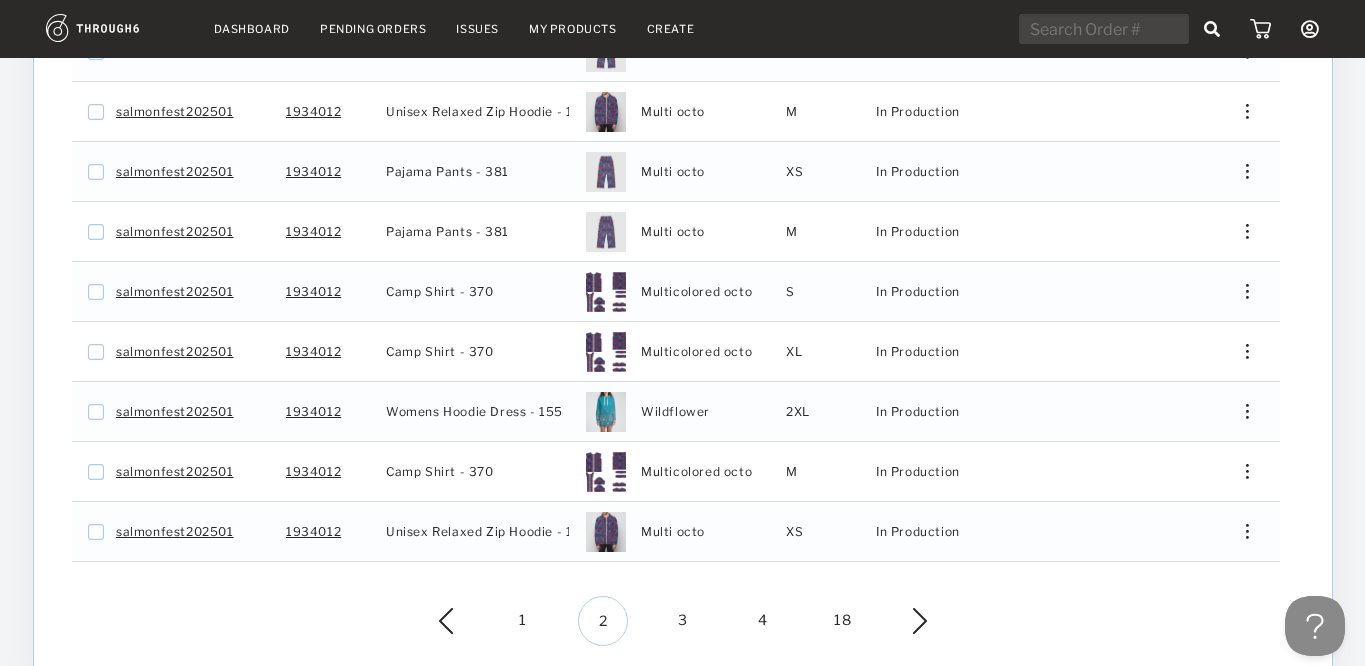 scroll, scrollTop: 581, scrollLeft: 0, axis: vertical 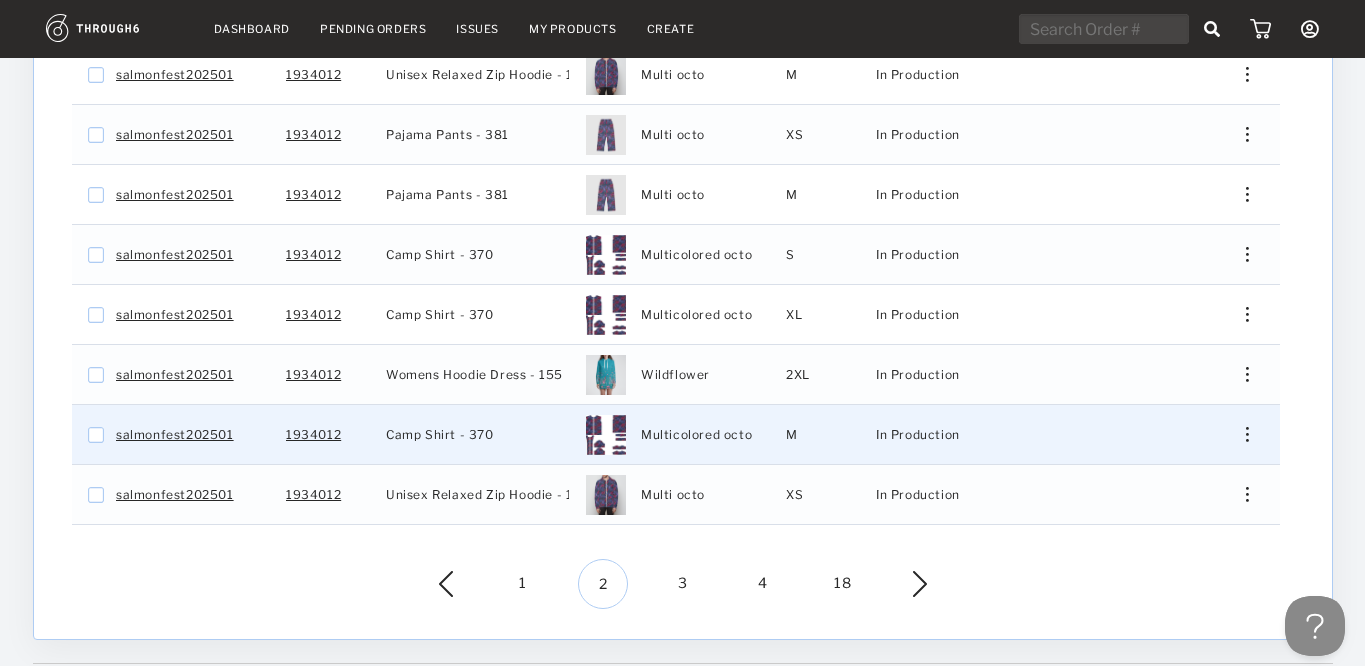 click on "Edit Shipping Edit Size Reorder View History View Product" at bounding box center [1239, 434] 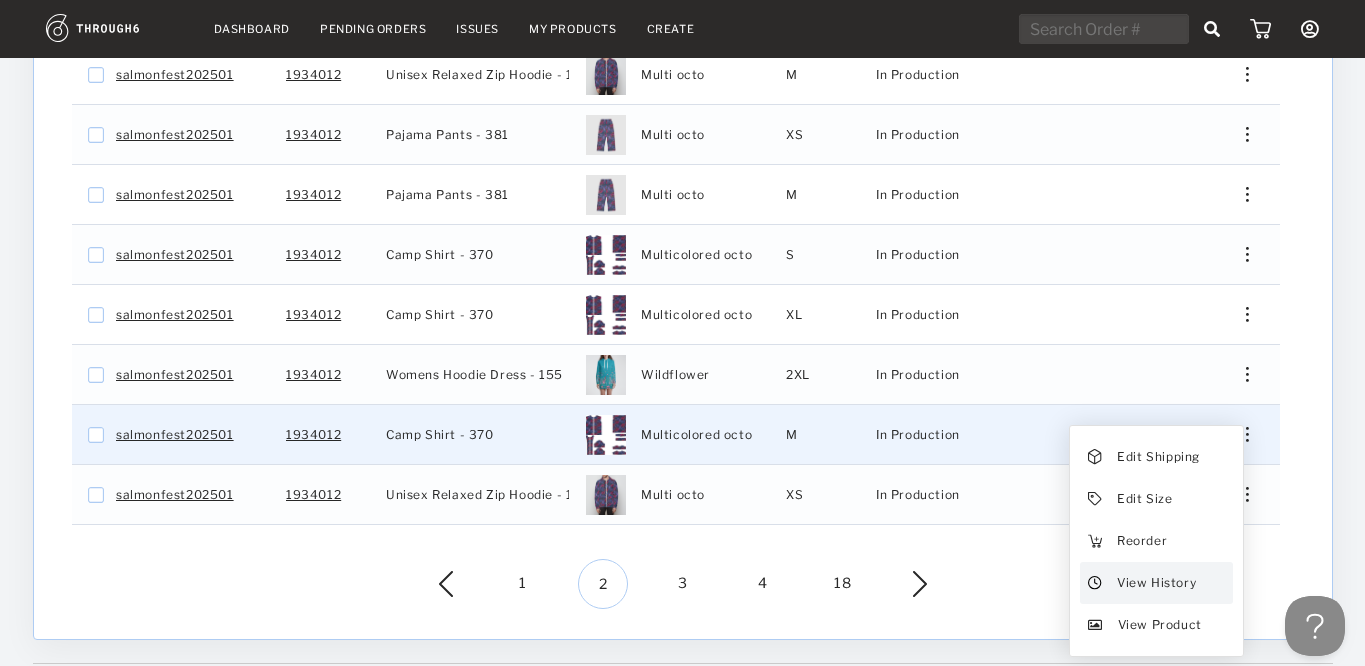 click on "View History" at bounding box center (1155, 583) 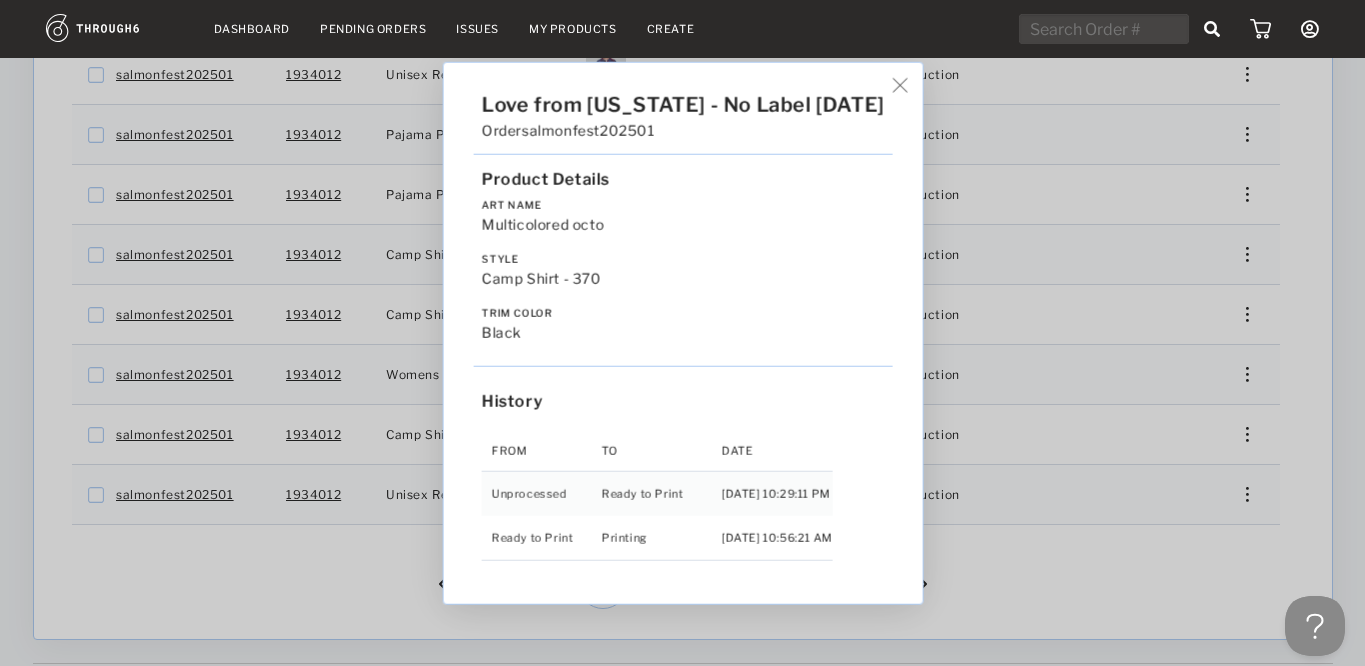 click on "Love from Alaska - No Label   06/19/25 Order  salmonfest202501 Product Details Art Name Multicolored octo Style Camp Shirt - 370 Trim Color black History From To Date Unprocessed Ready to Print 6/19/25 10:29:11 PM Ready to Print Printing 6/27/25 10:56:21 AM" at bounding box center [682, 333] 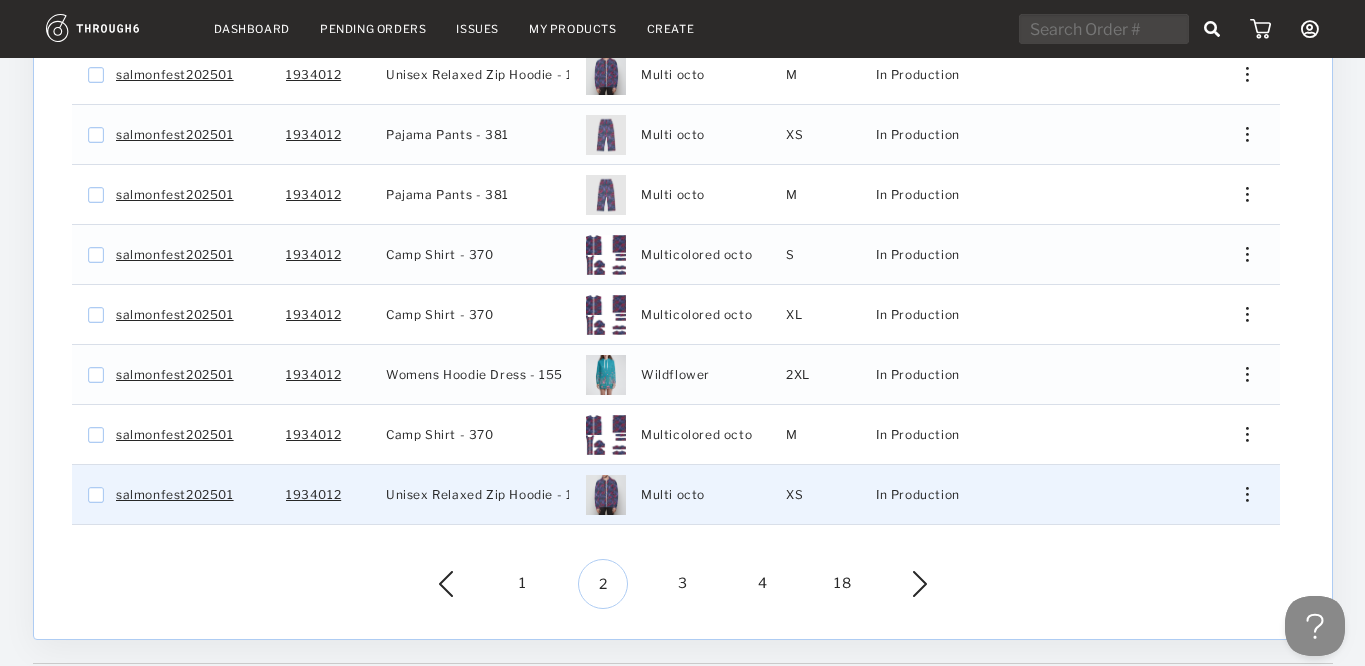 click at bounding box center [1239, 494] 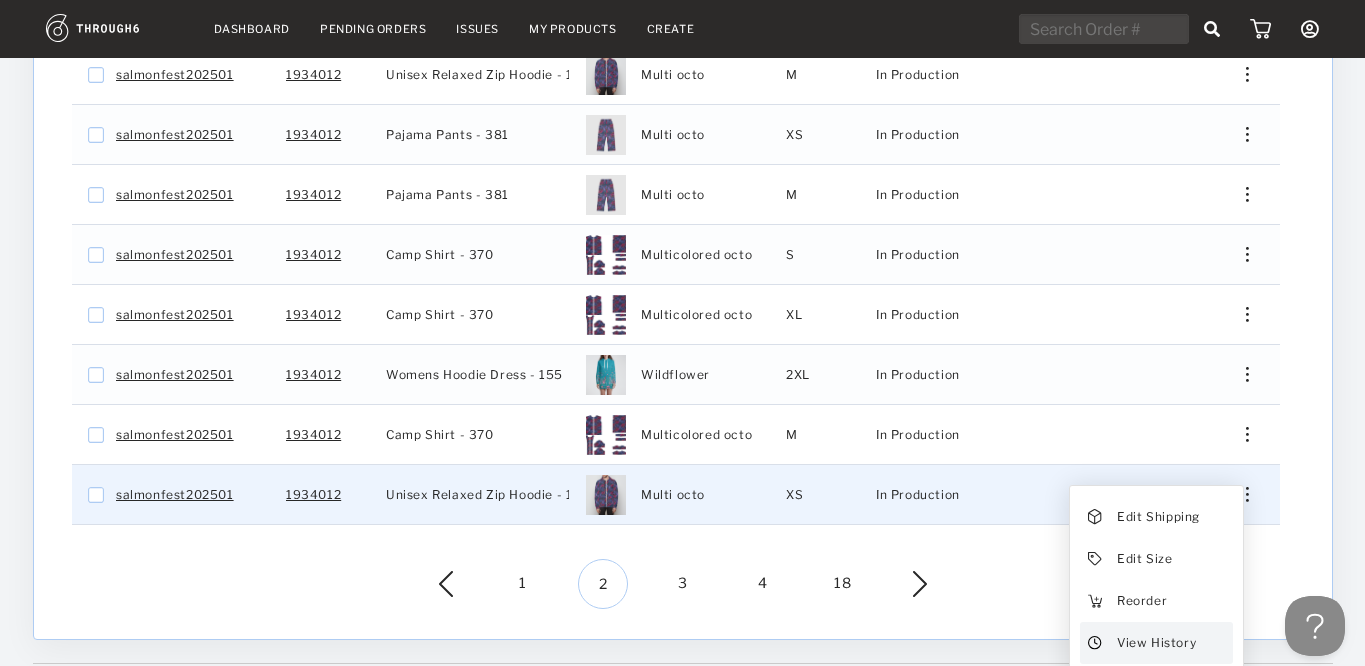 click on "View History" at bounding box center (1155, 643) 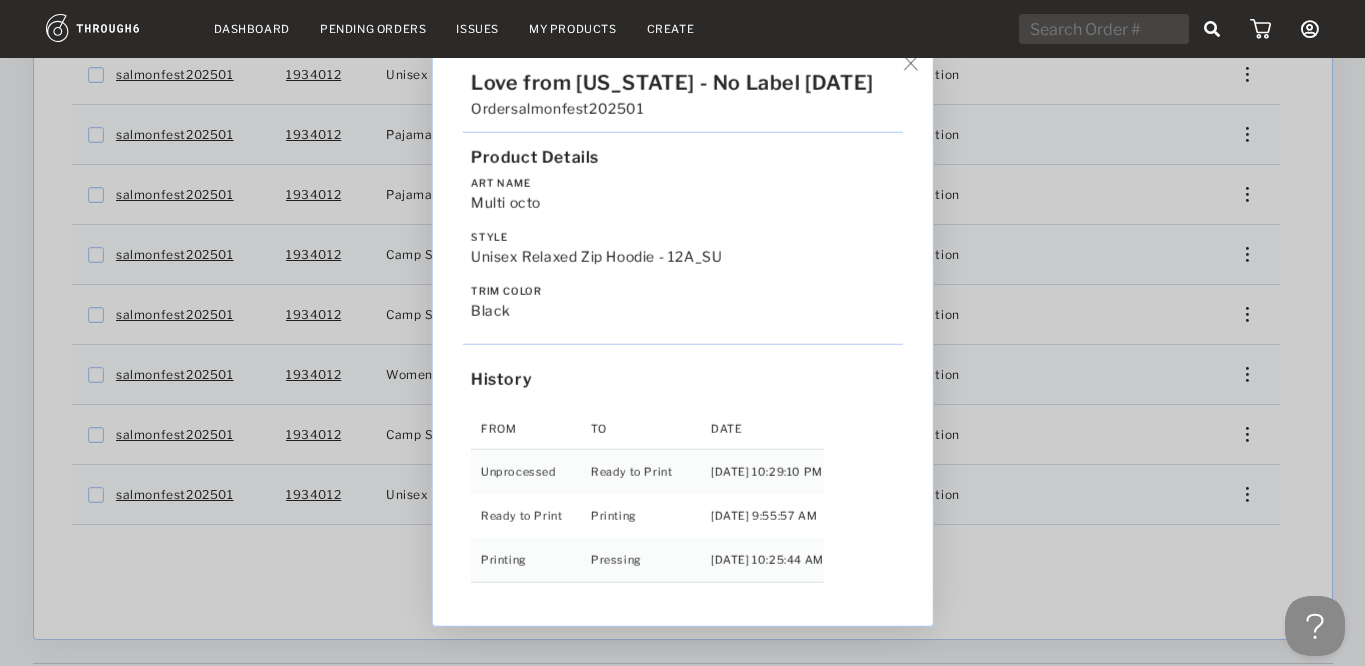 click on "Love from Alaska - No Label   06/19/25 Order  salmonfest202501 Product Details Art Name Multi octo Style Unisex Relaxed Zip Hoodie - 12A_SU Trim Color black History From To Date Unprocessed Ready to Print 6/19/25 10:29:10 PM Ready to Print Printing 6/27/25 9:55:57 AM Printing Pressing 6/30/25 10:25:44 AM" at bounding box center (682, 333) 